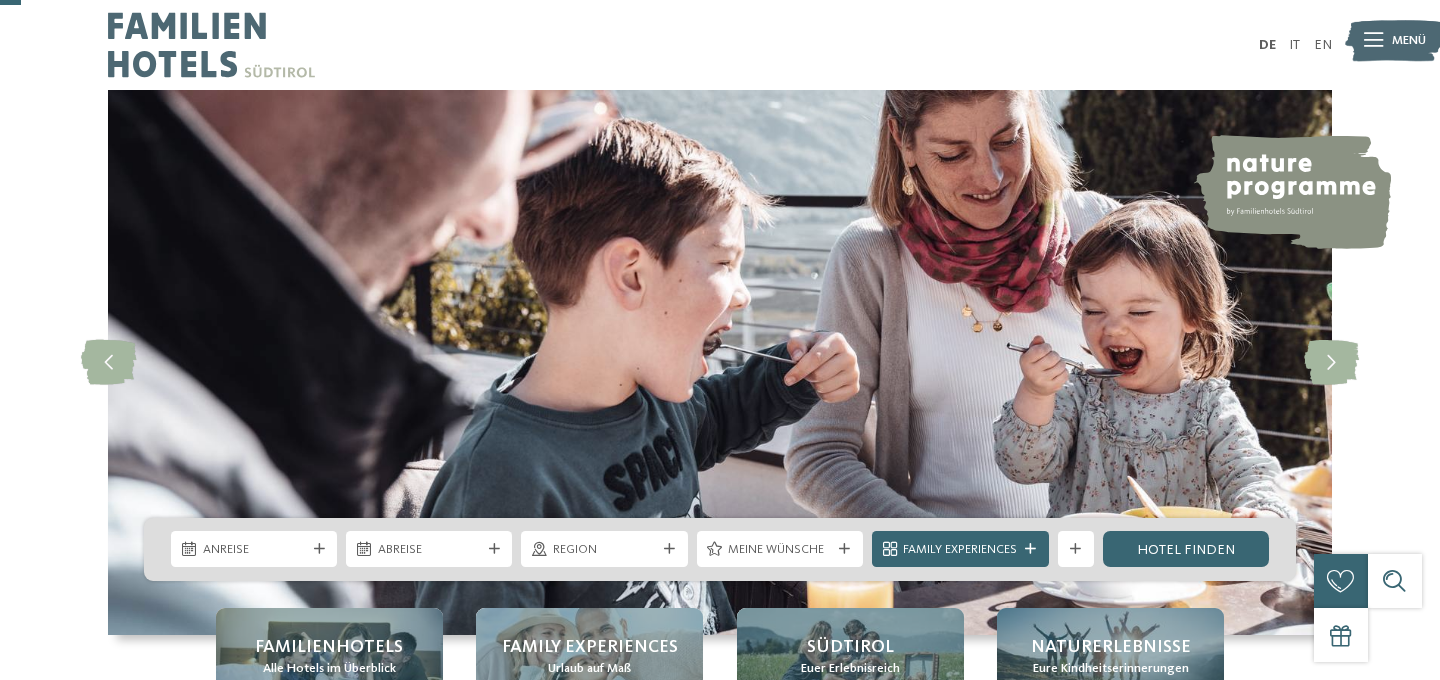 scroll, scrollTop: 111, scrollLeft: 0, axis: vertical 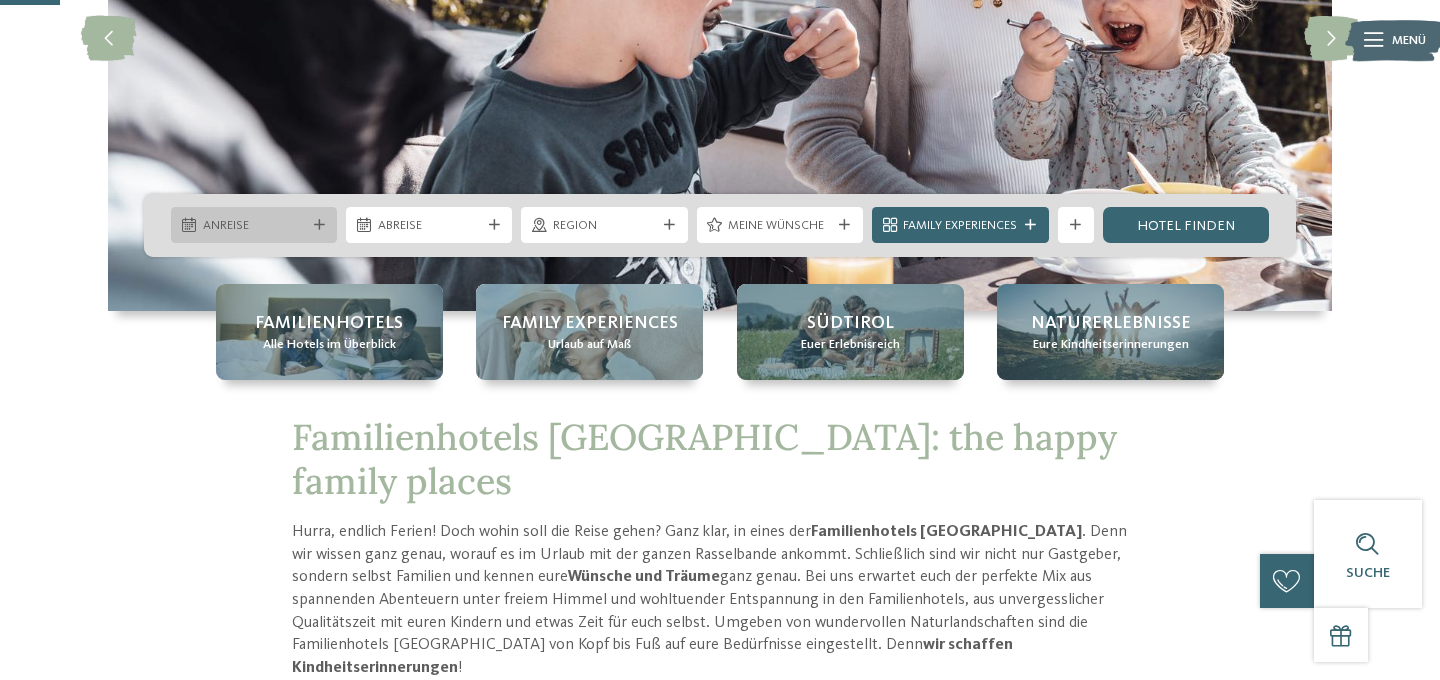 click on "Anreise" at bounding box center [254, 225] 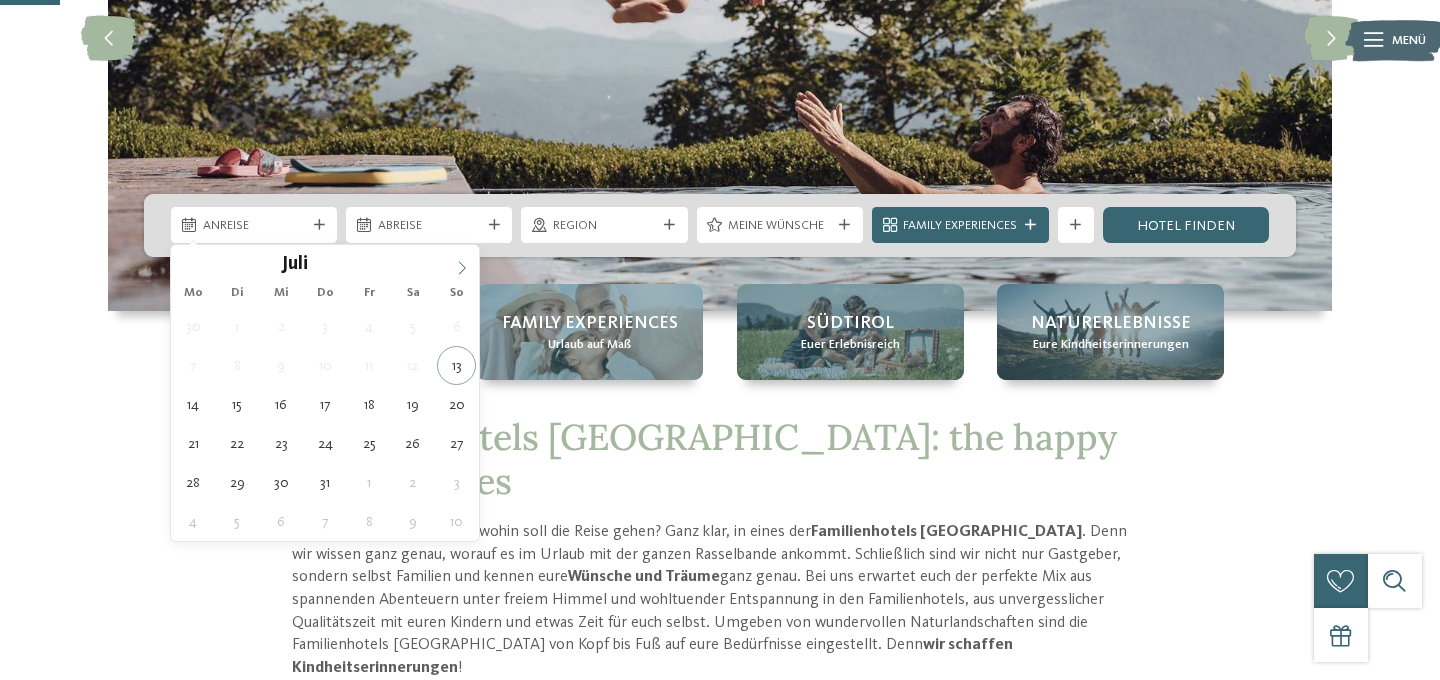 click 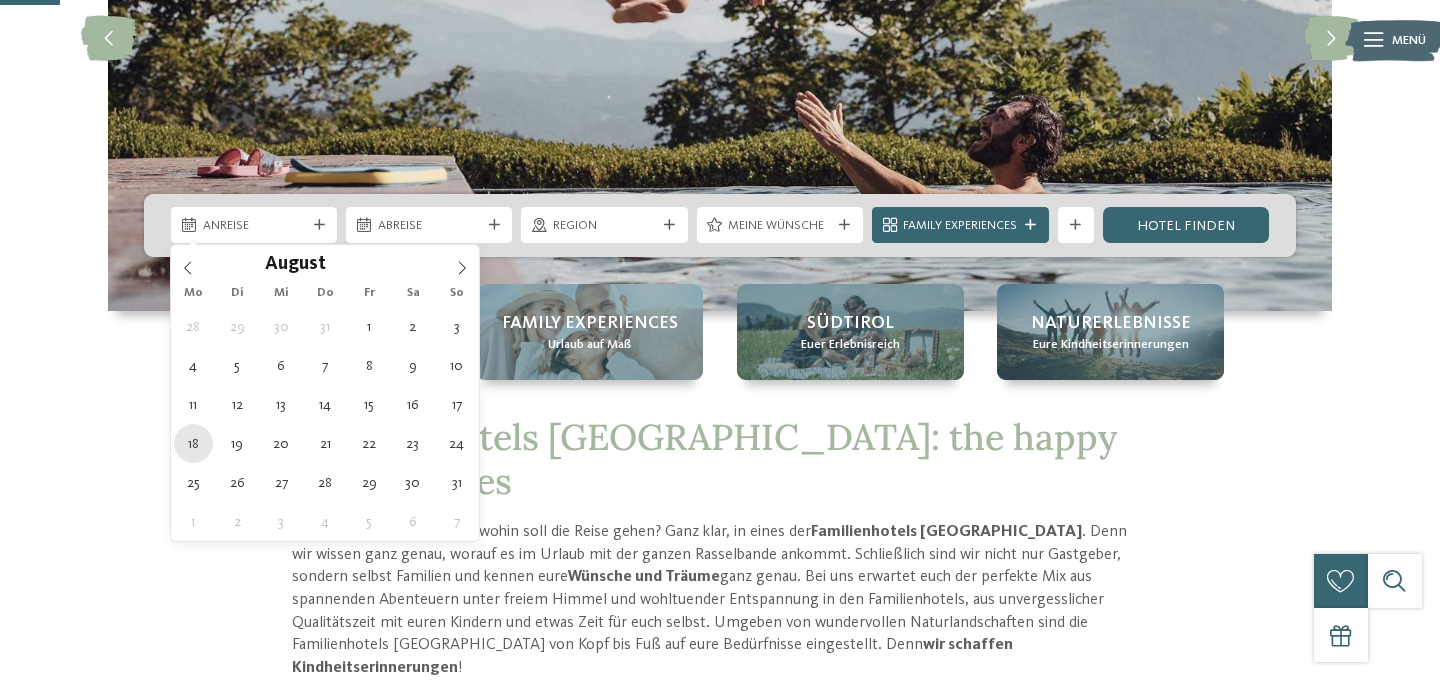 type on "[DATE]" 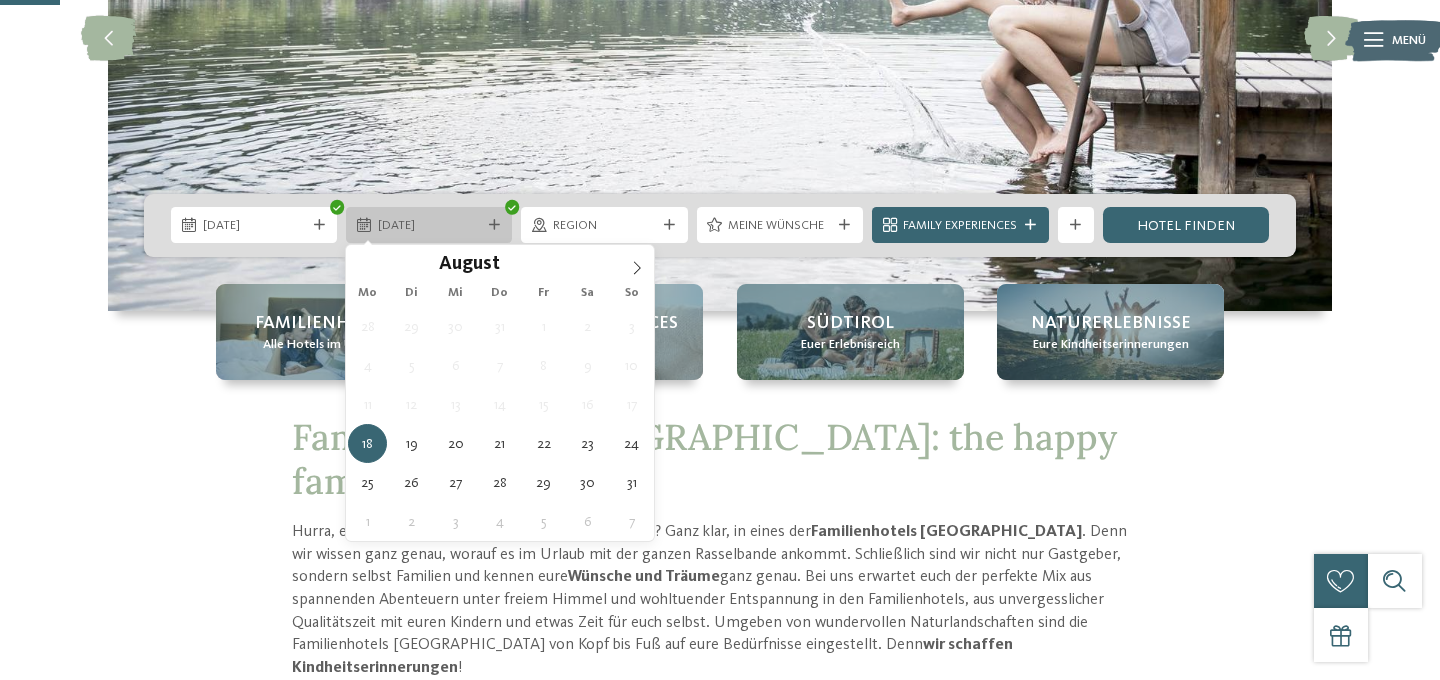 click on "[DATE]" at bounding box center (429, 226) 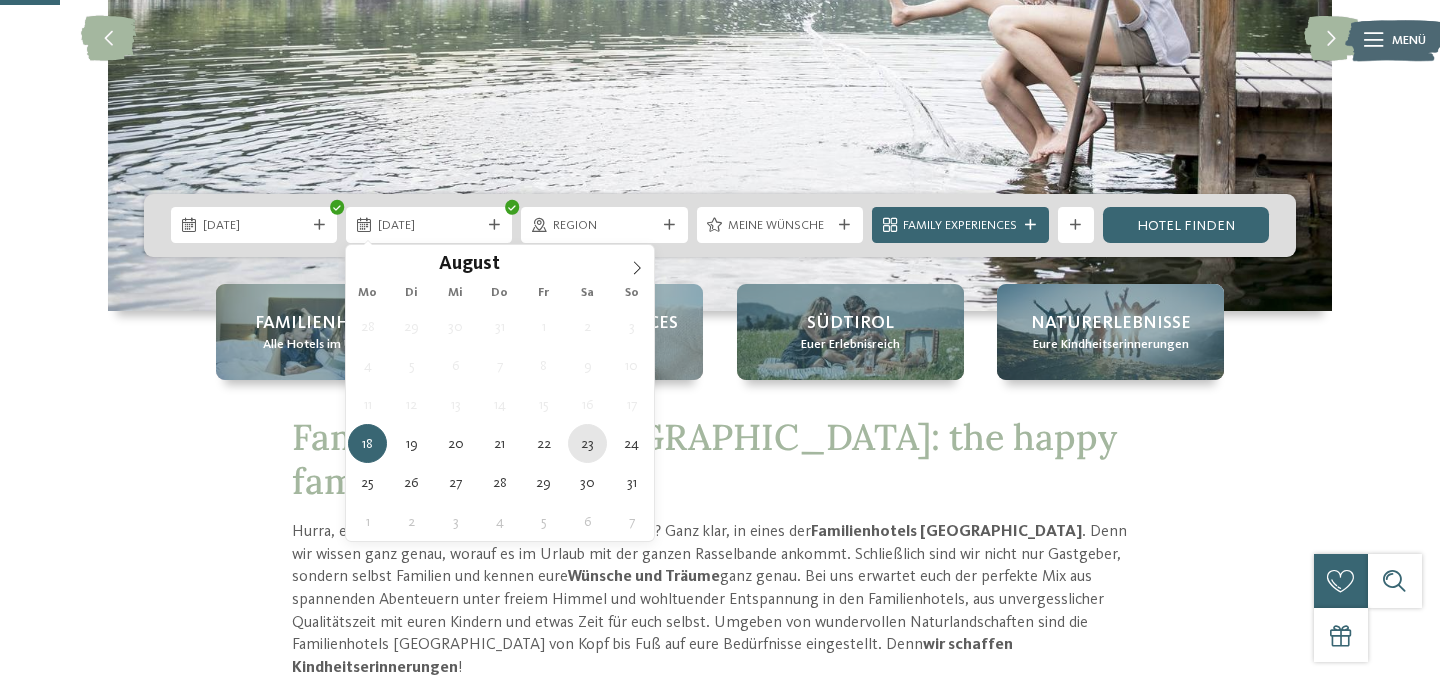 type on "[DATE]" 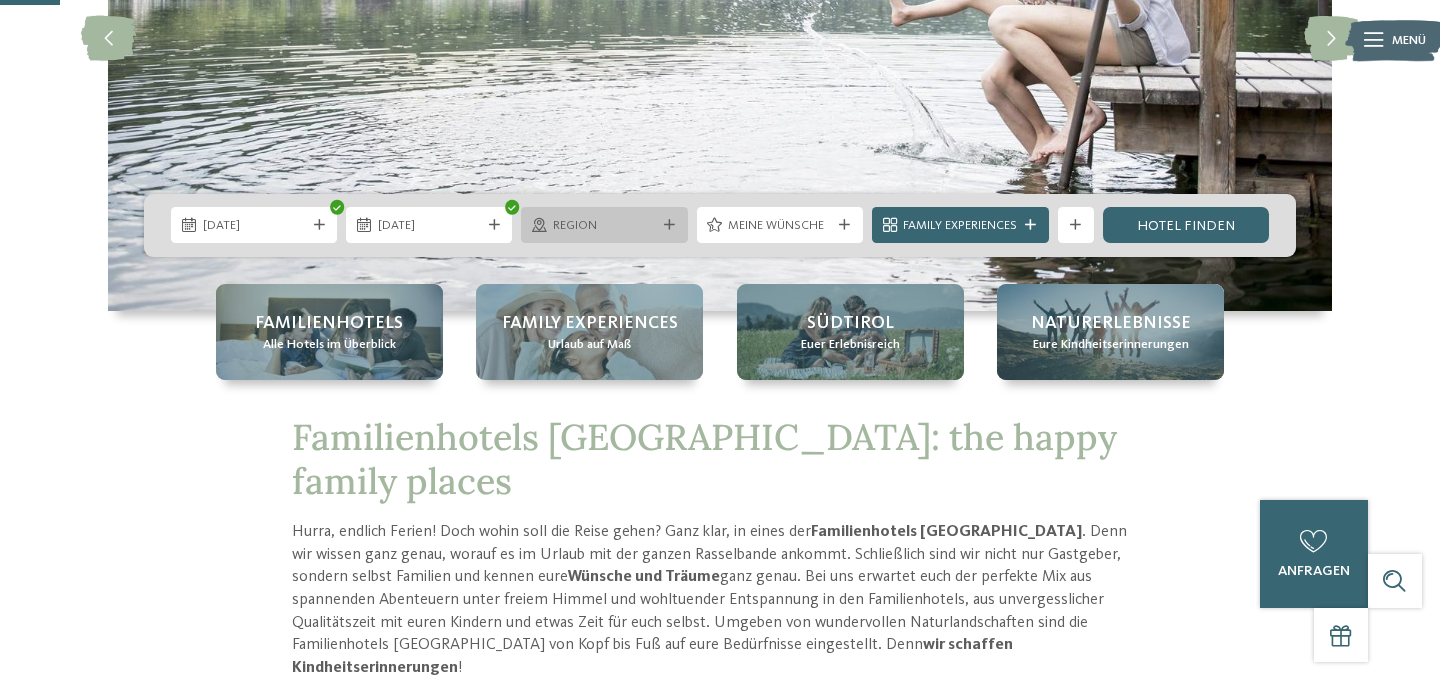 click on "Region" at bounding box center (604, 225) 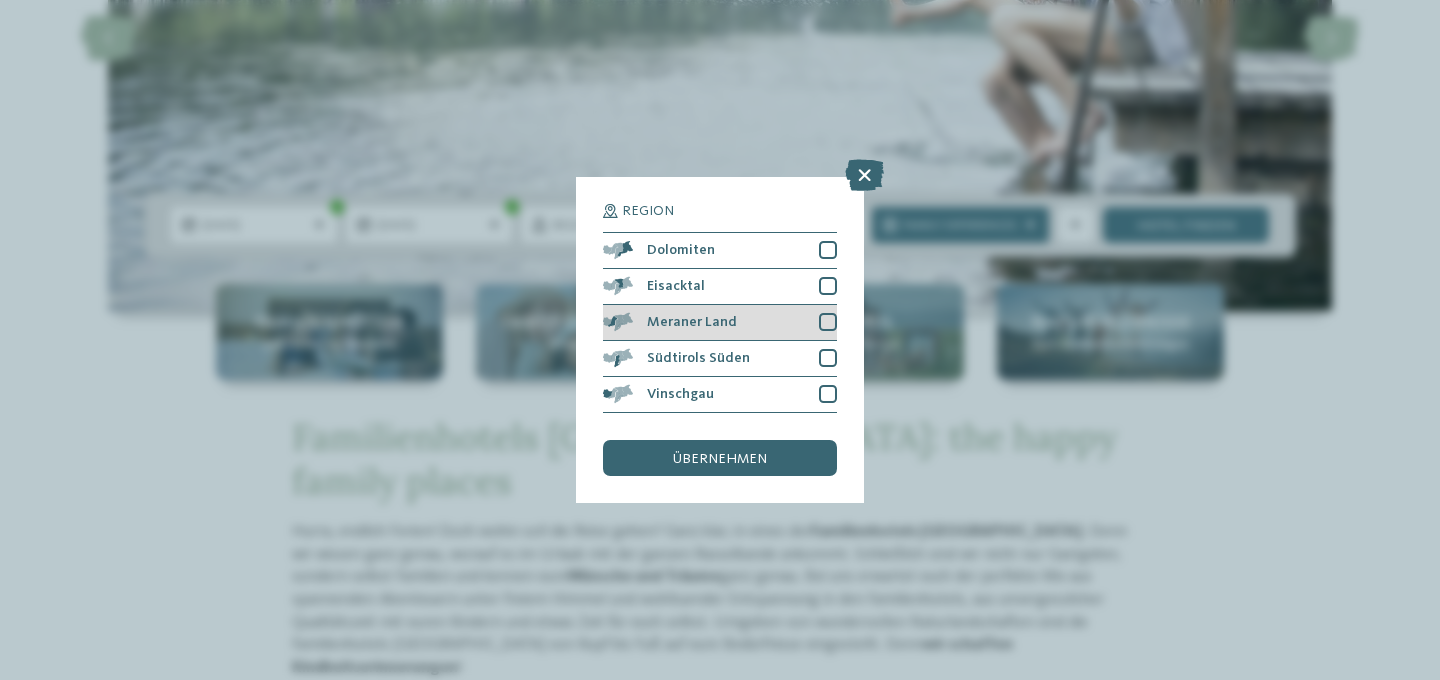 click on "Meraner Land" at bounding box center (720, 323) 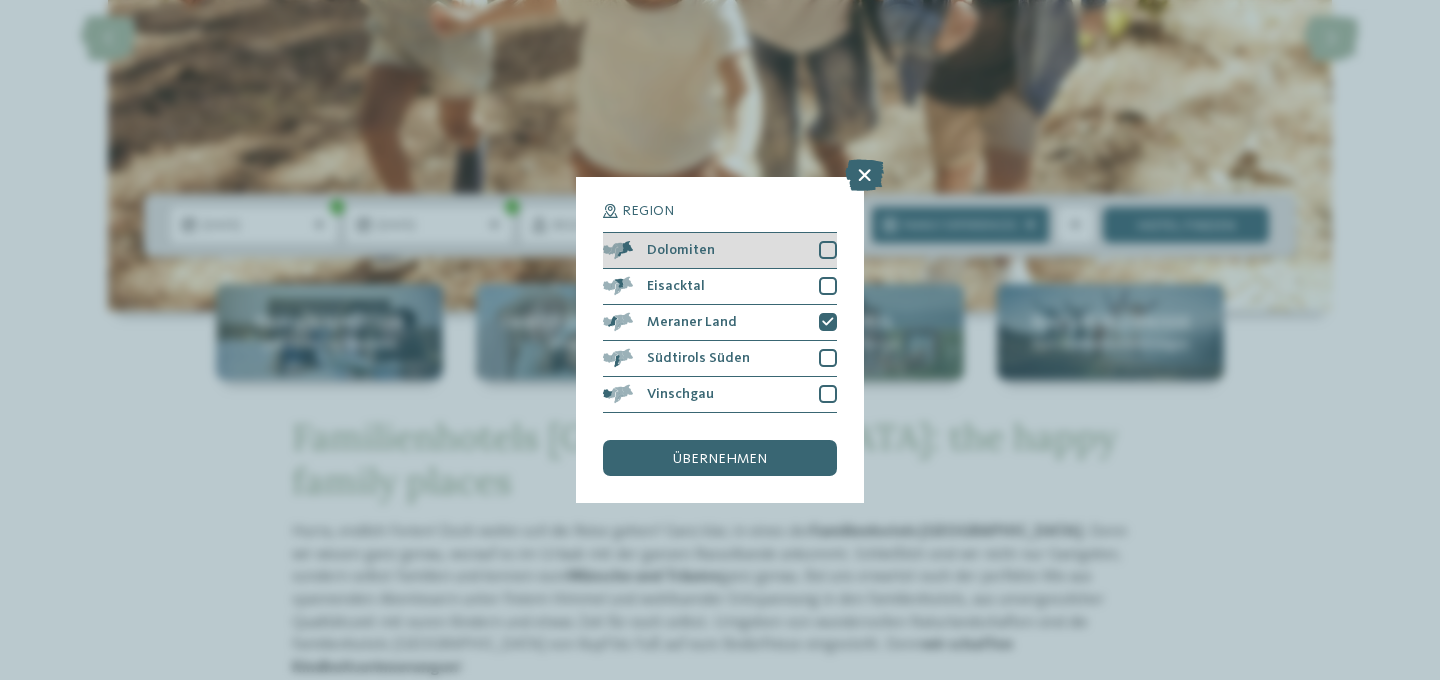click at bounding box center (828, 250) 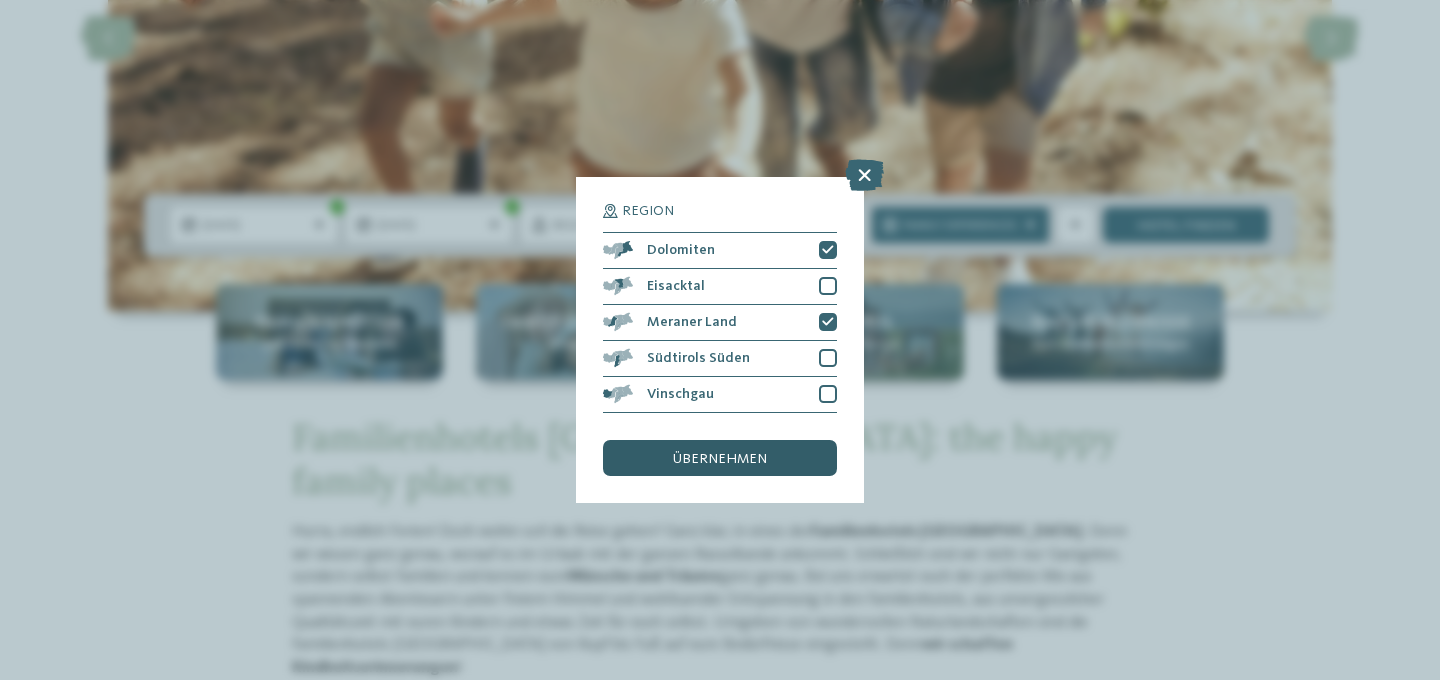 click on "übernehmen" at bounding box center [720, 458] 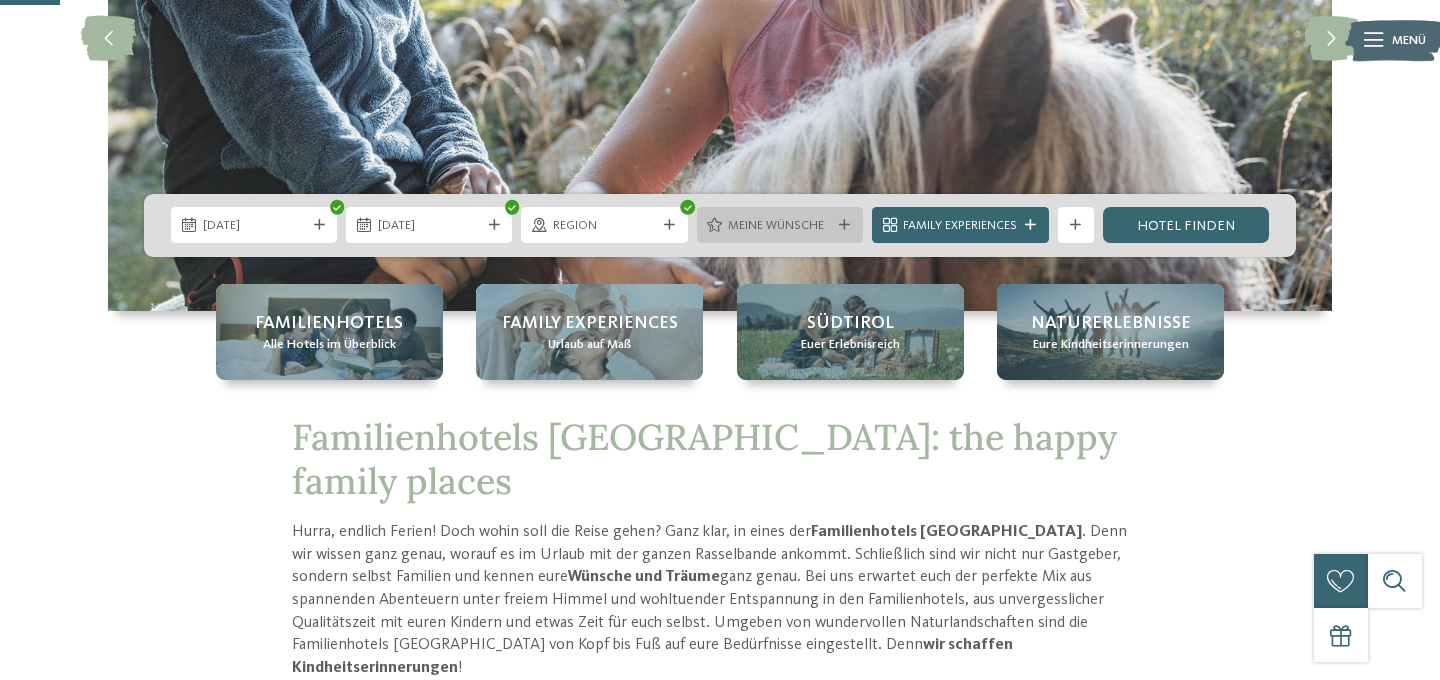 click on "Meine Wünsche" at bounding box center (779, 226) 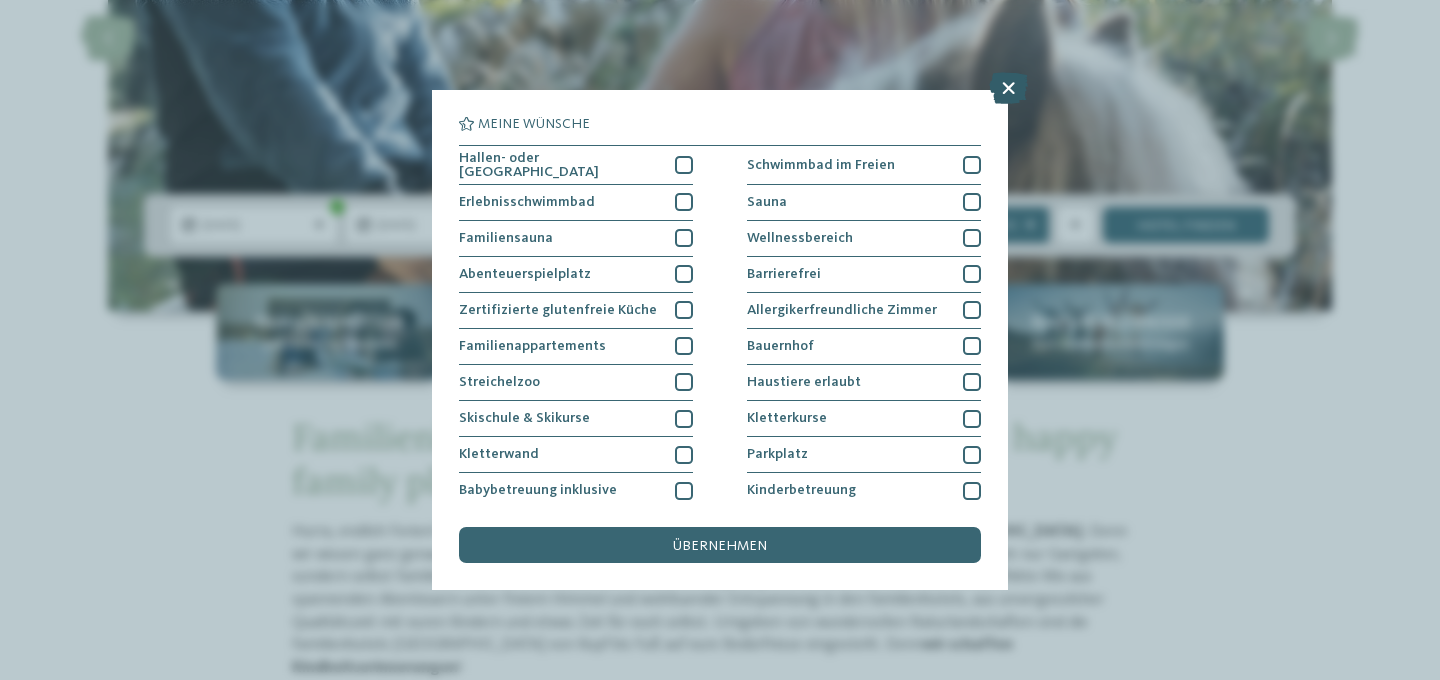 click at bounding box center [1008, 88] 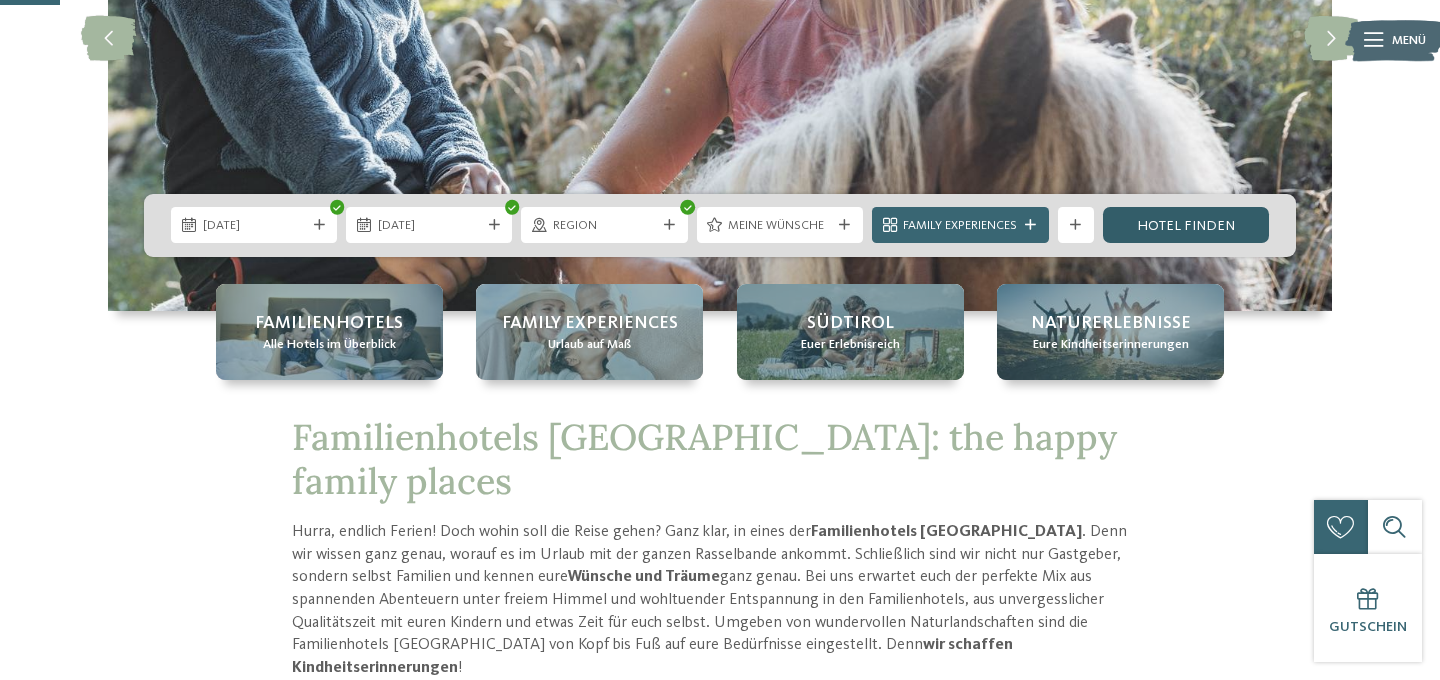 click on "Hotel finden" at bounding box center [1186, 225] 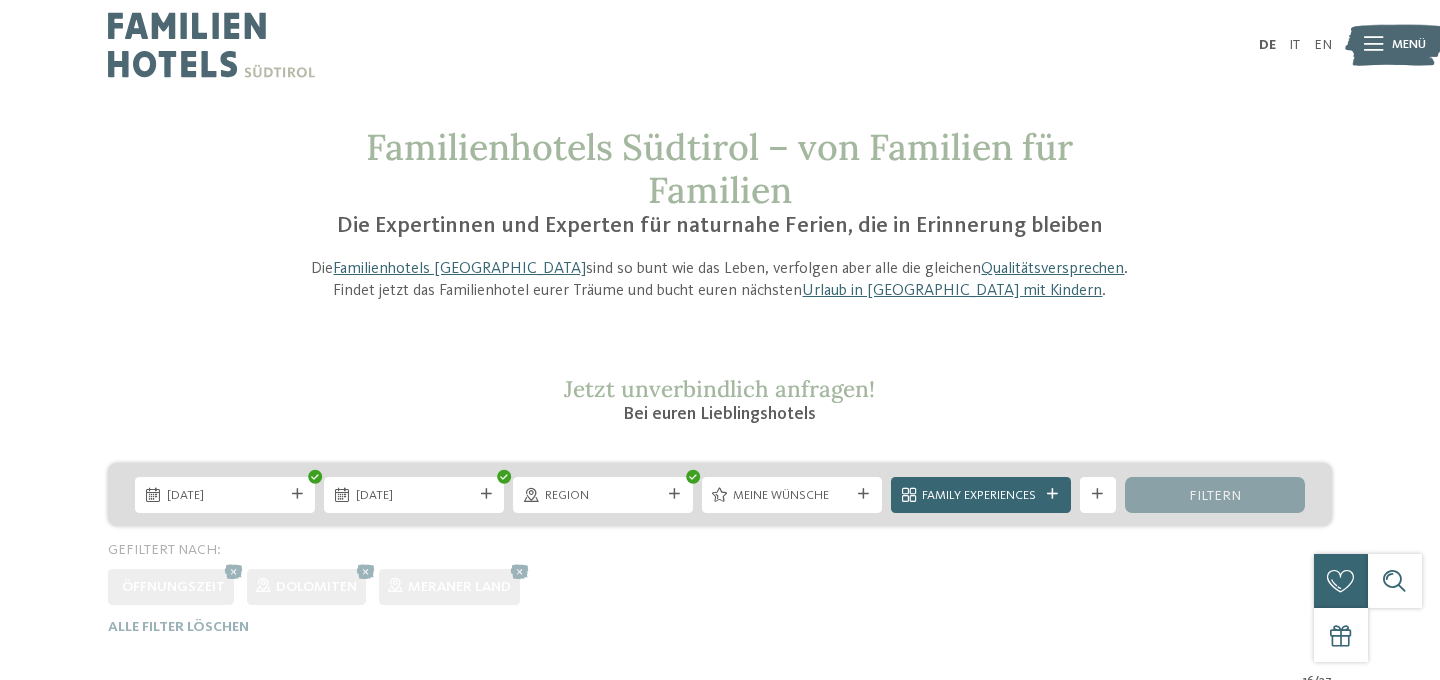 scroll, scrollTop: 0, scrollLeft: 0, axis: both 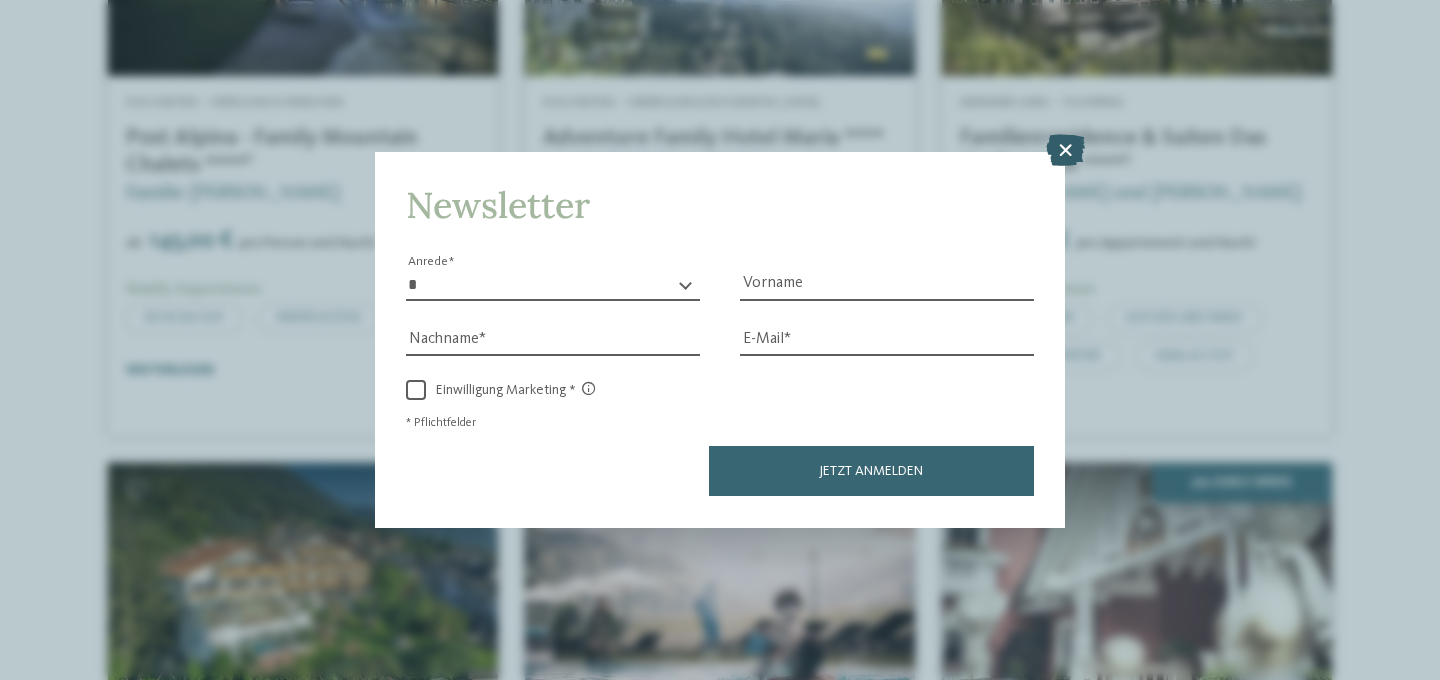 click at bounding box center (1065, 151) 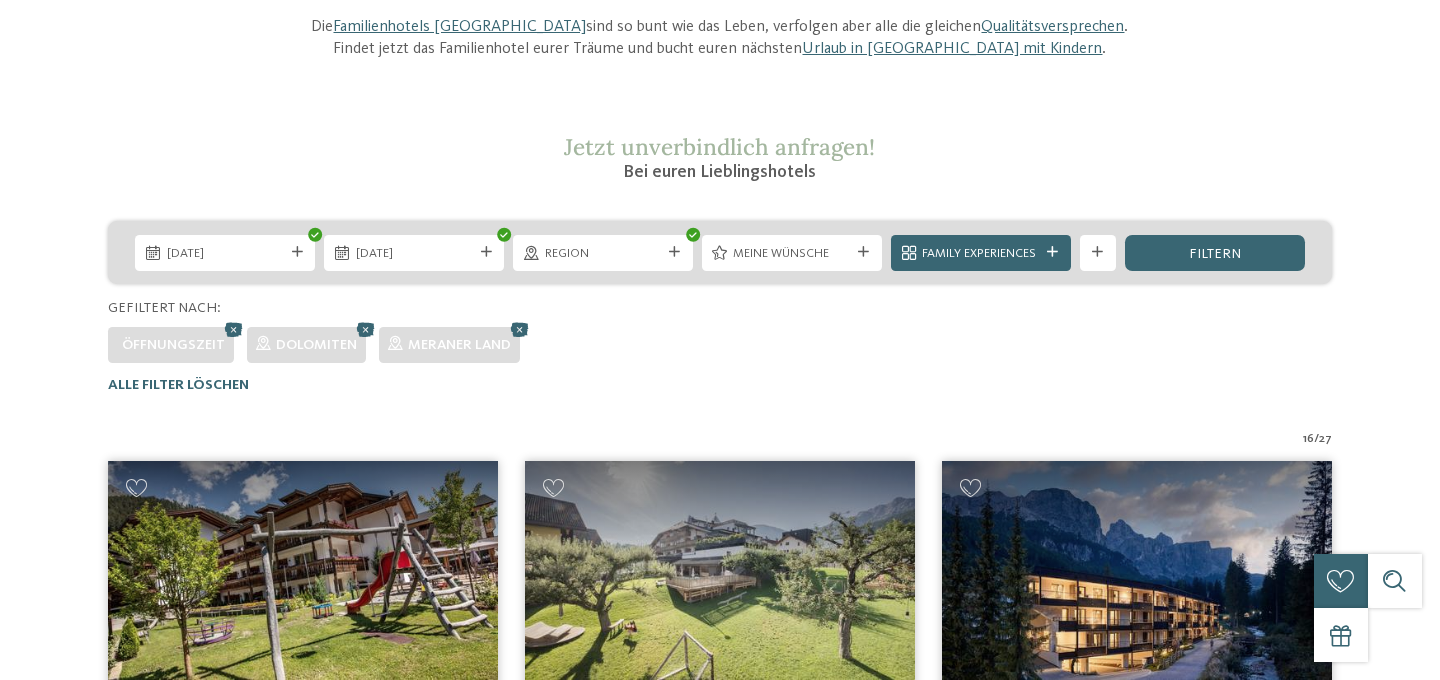 scroll, scrollTop: 0, scrollLeft: 0, axis: both 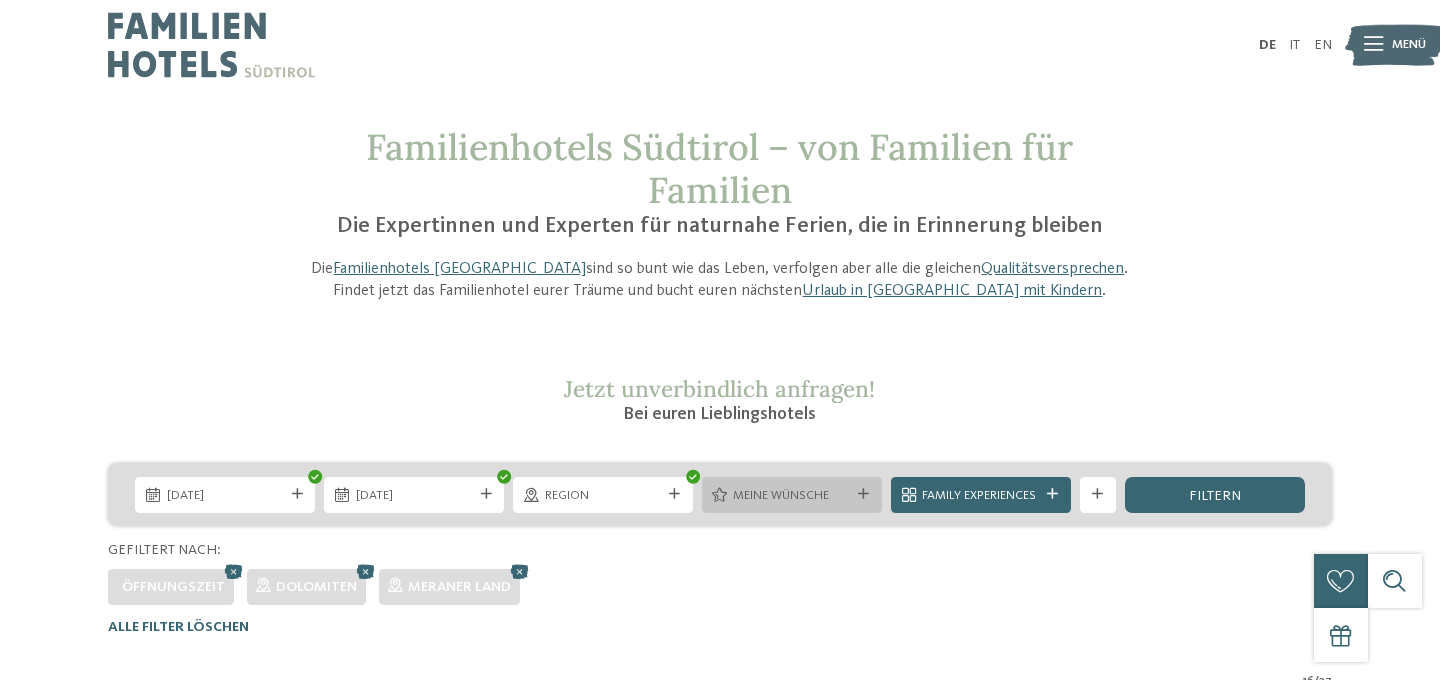 click on "Meine Wünsche" at bounding box center (791, 496) 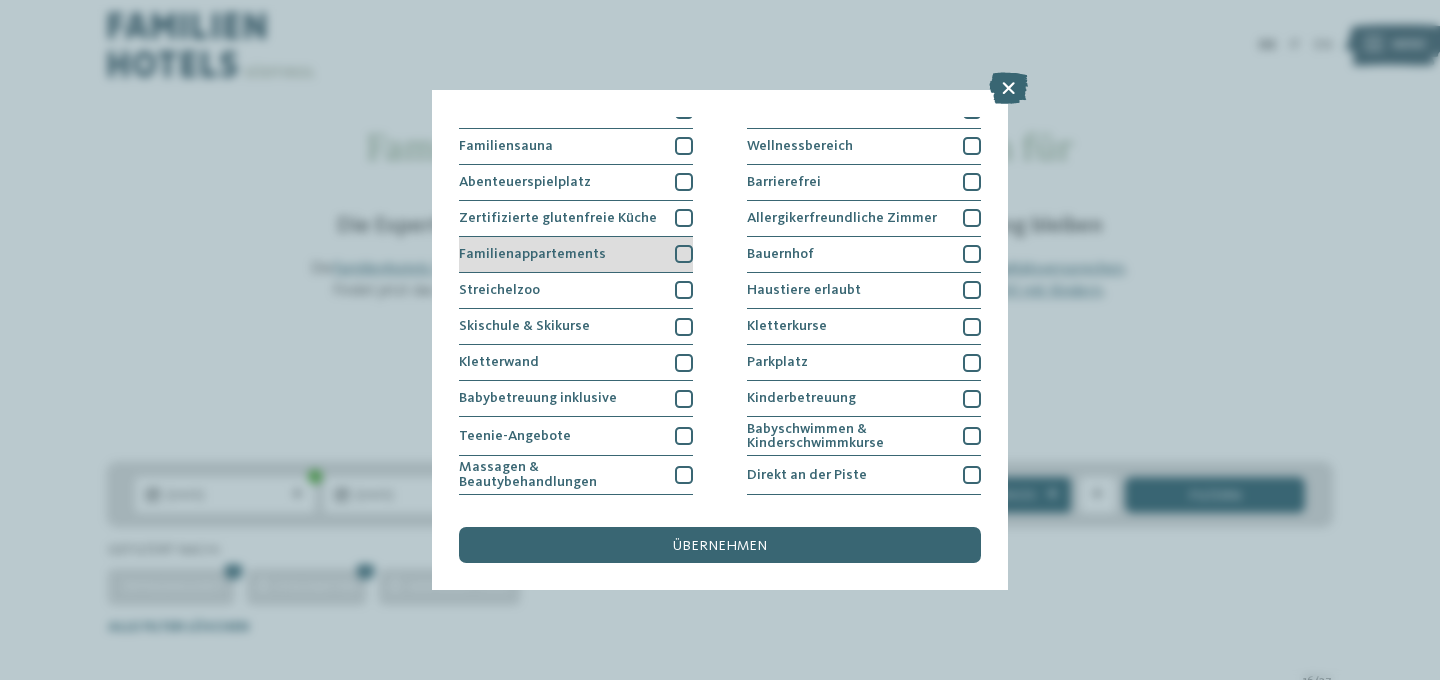 scroll, scrollTop: 121, scrollLeft: 0, axis: vertical 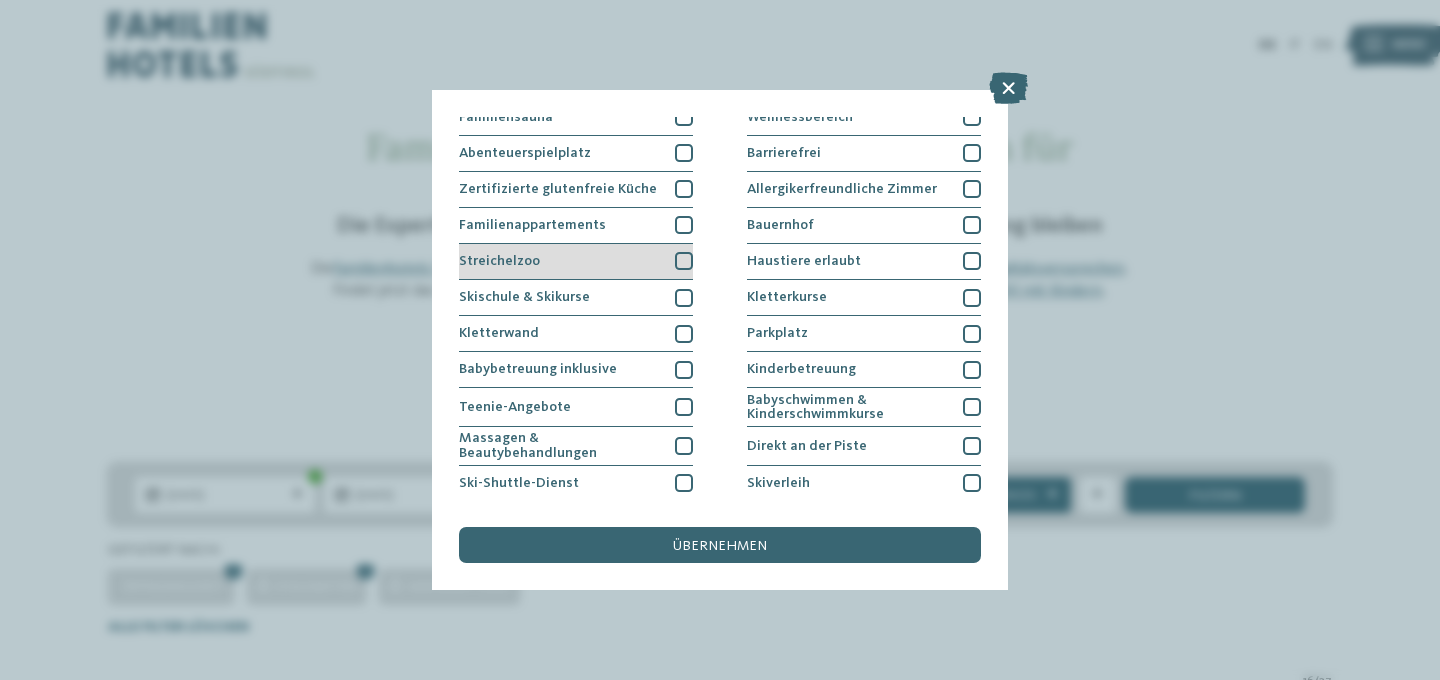 click on "Streichelzoo" at bounding box center [576, 262] 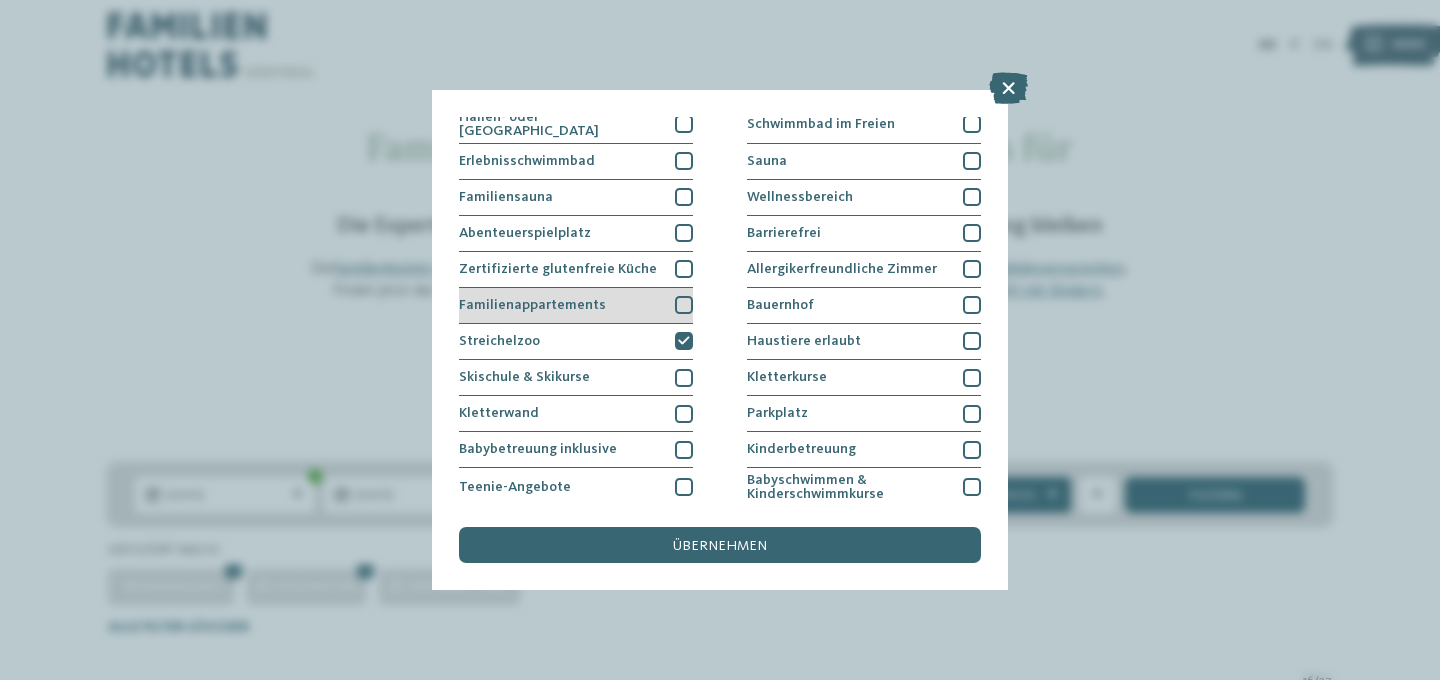 scroll, scrollTop: 33, scrollLeft: 0, axis: vertical 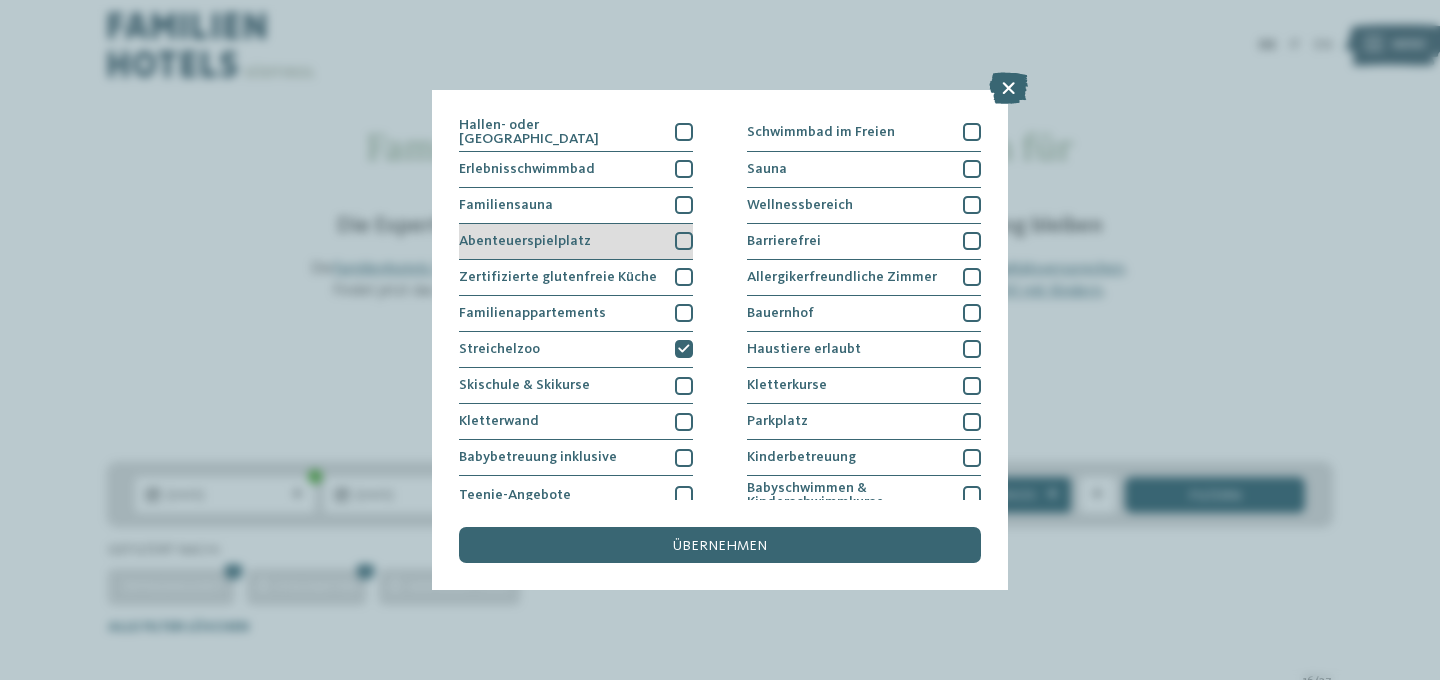 click at bounding box center [684, 241] 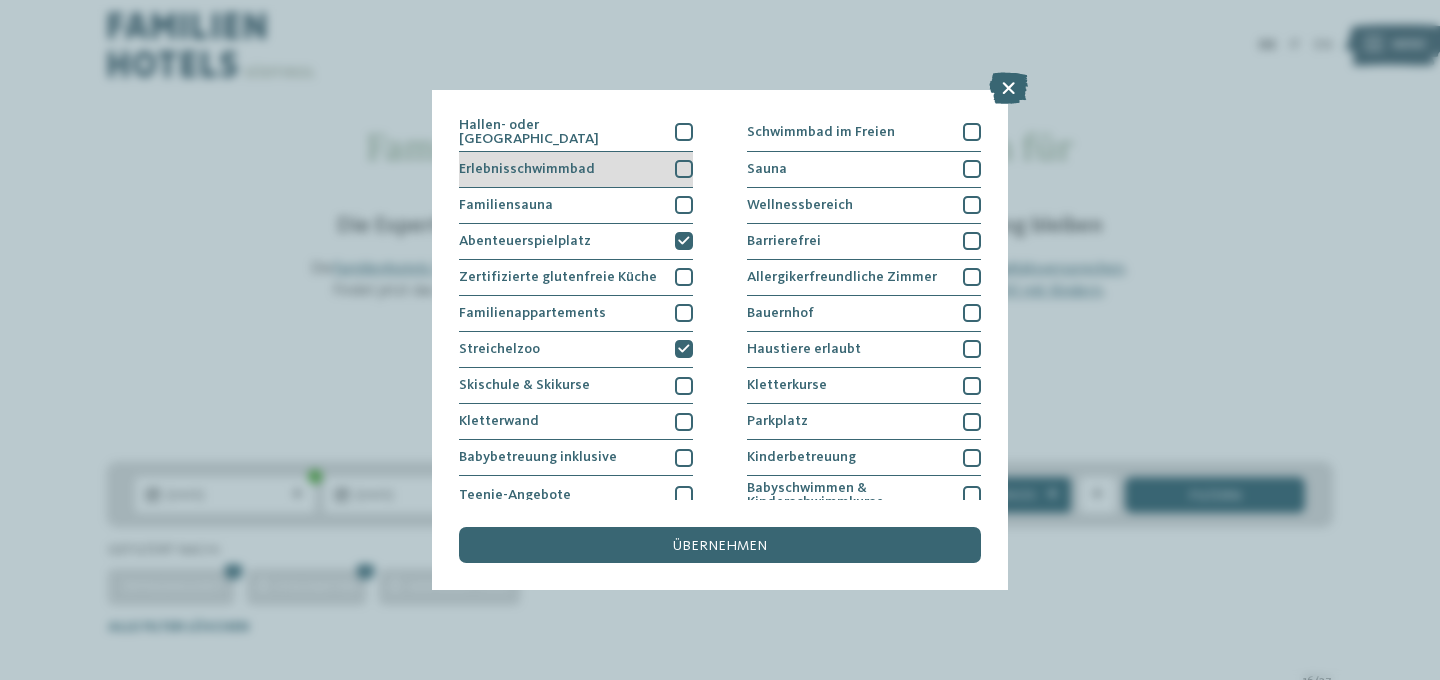 click at bounding box center [684, 169] 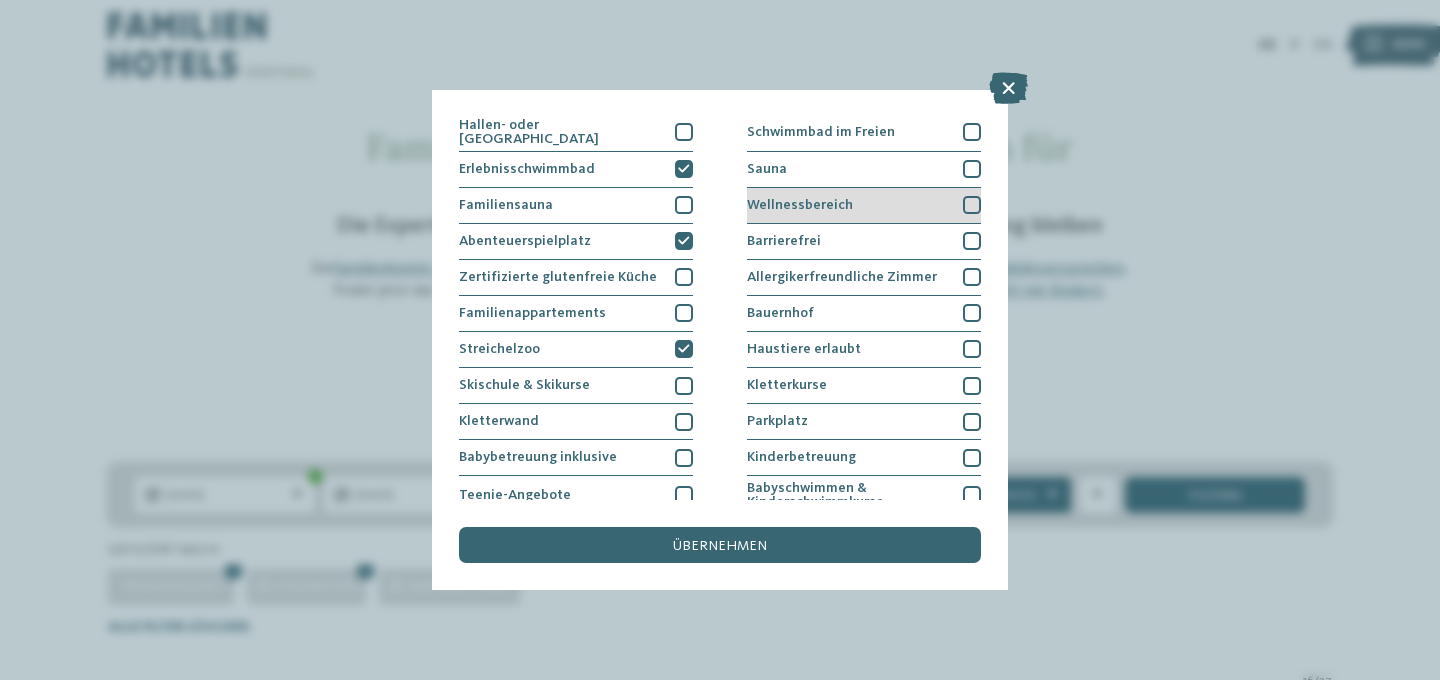 click at bounding box center (972, 205) 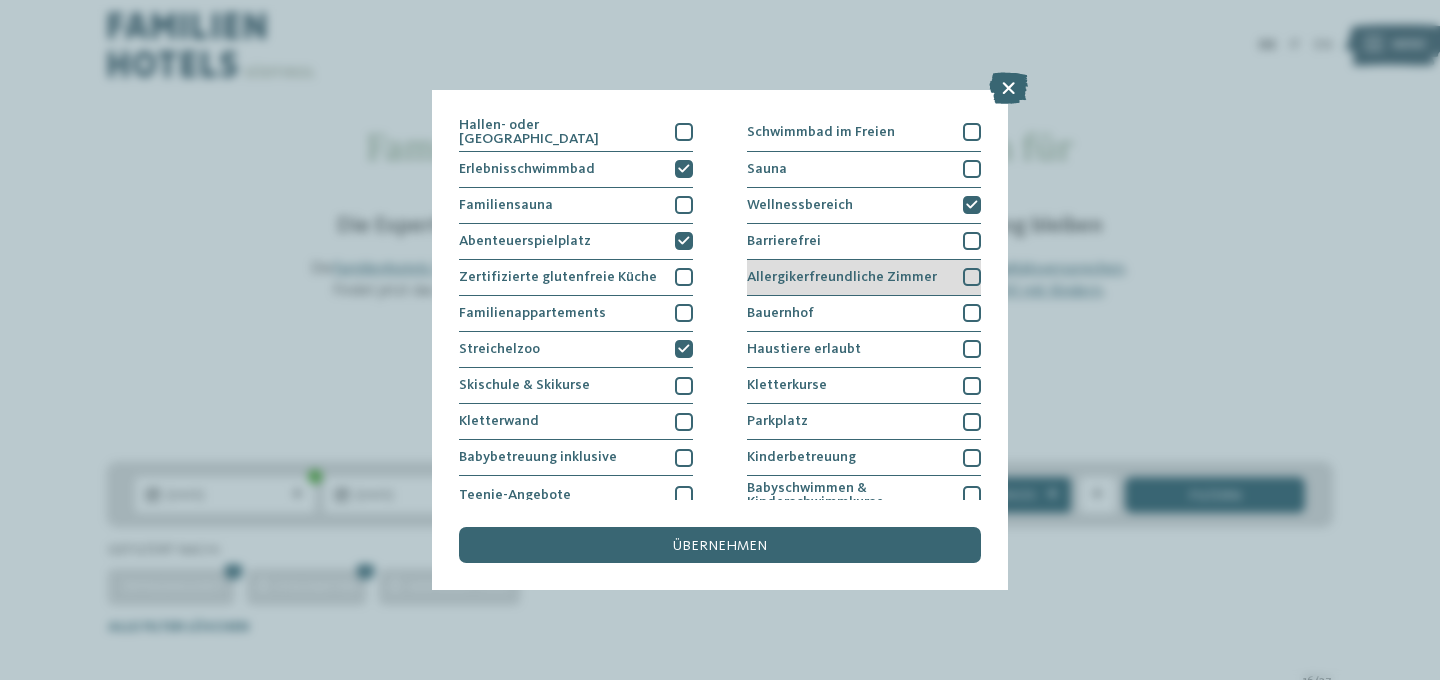 scroll, scrollTop: 45, scrollLeft: 0, axis: vertical 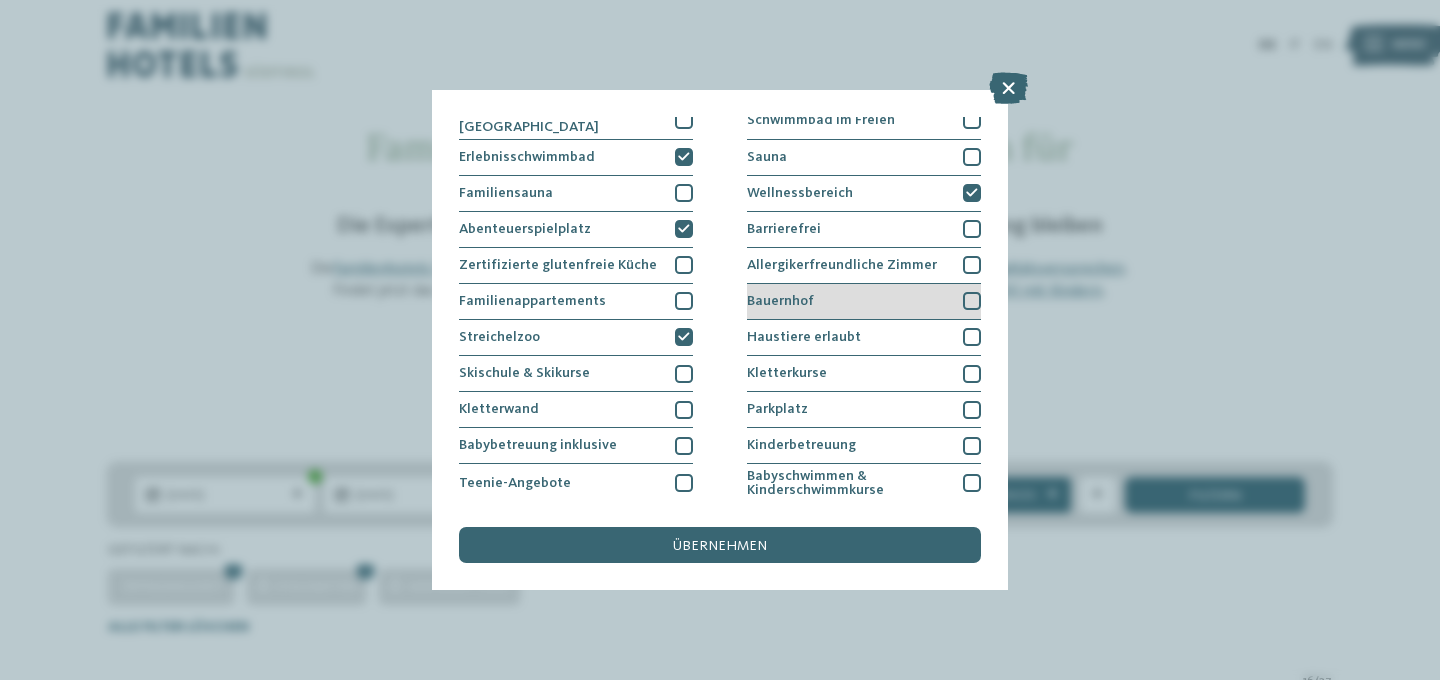 click on "Bauernhof" at bounding box center (864, 302) 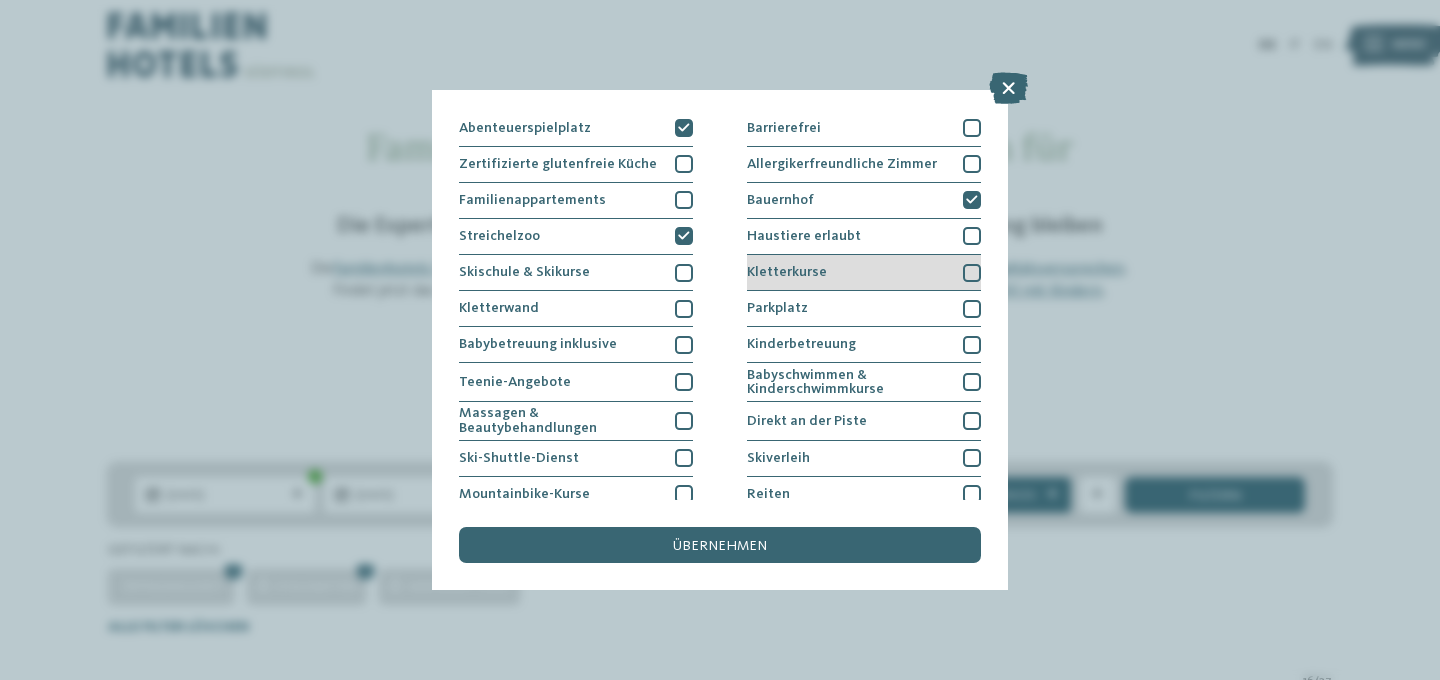 scroll, scrollTop: 148, scrollLeft: 0, axis: vertical 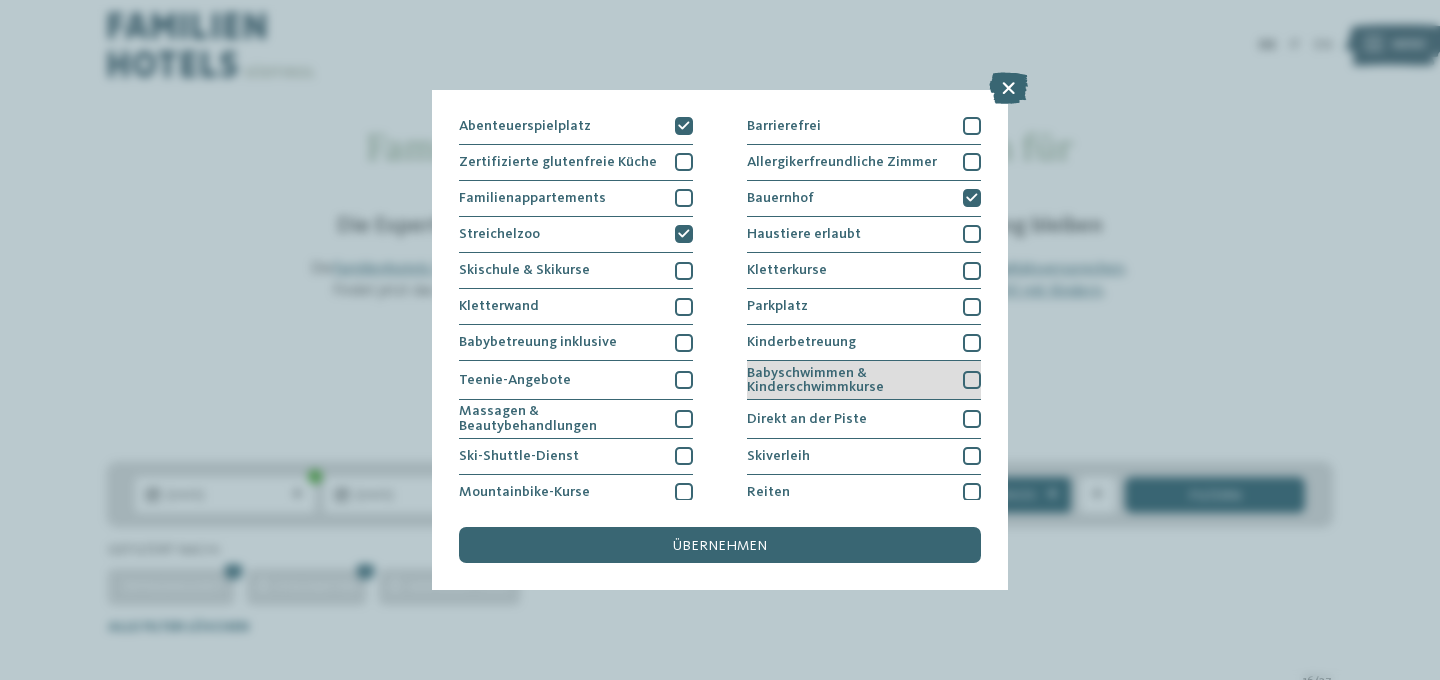 click on "Babyschwimmen & Kinderschwimmkurse" at bounding box center [864, 380] 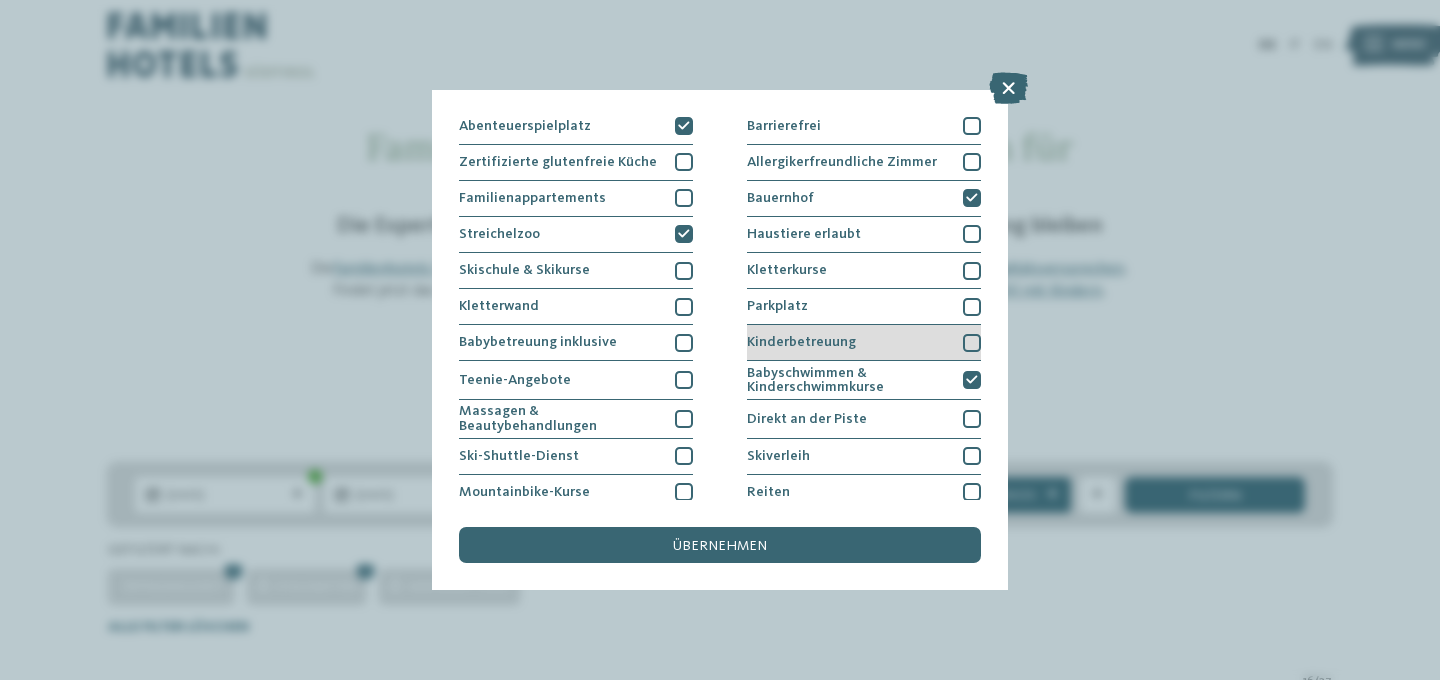 click on "Kinderbetreuung" at bounding box center [864, 343] 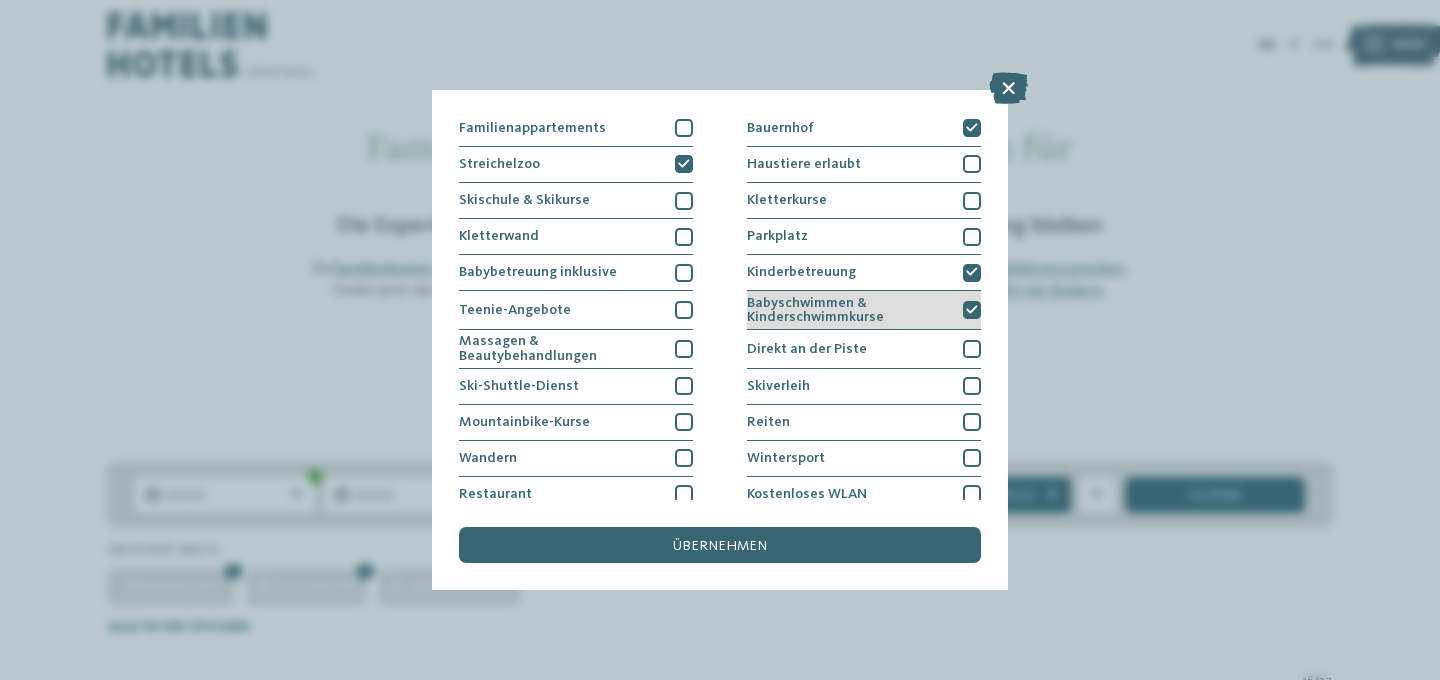 click on "Babyschwimmen & Kinderschwimmkurse" at bounding box center [848, 310] 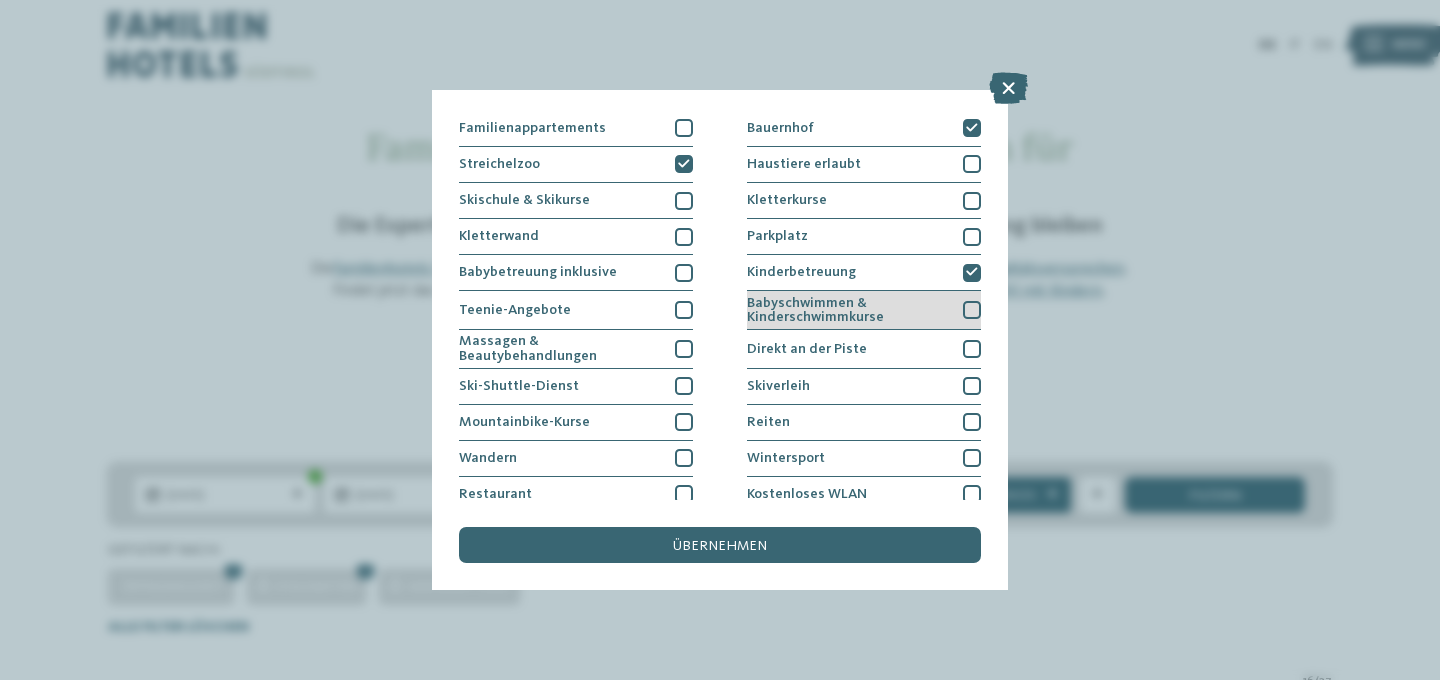 scroll, scrollTop: 264, scrollLeft: 0, axis: vertical 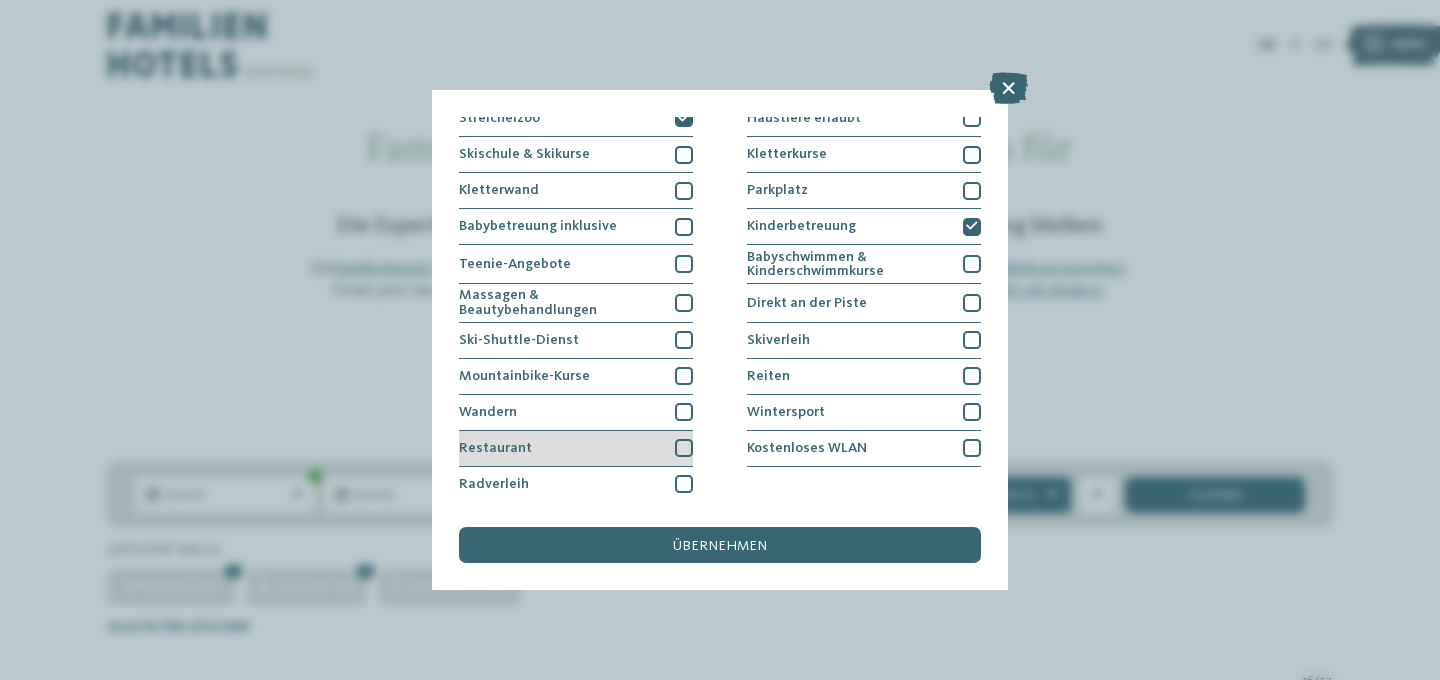 click on "Restaurant" at bounding box center [576, 449] 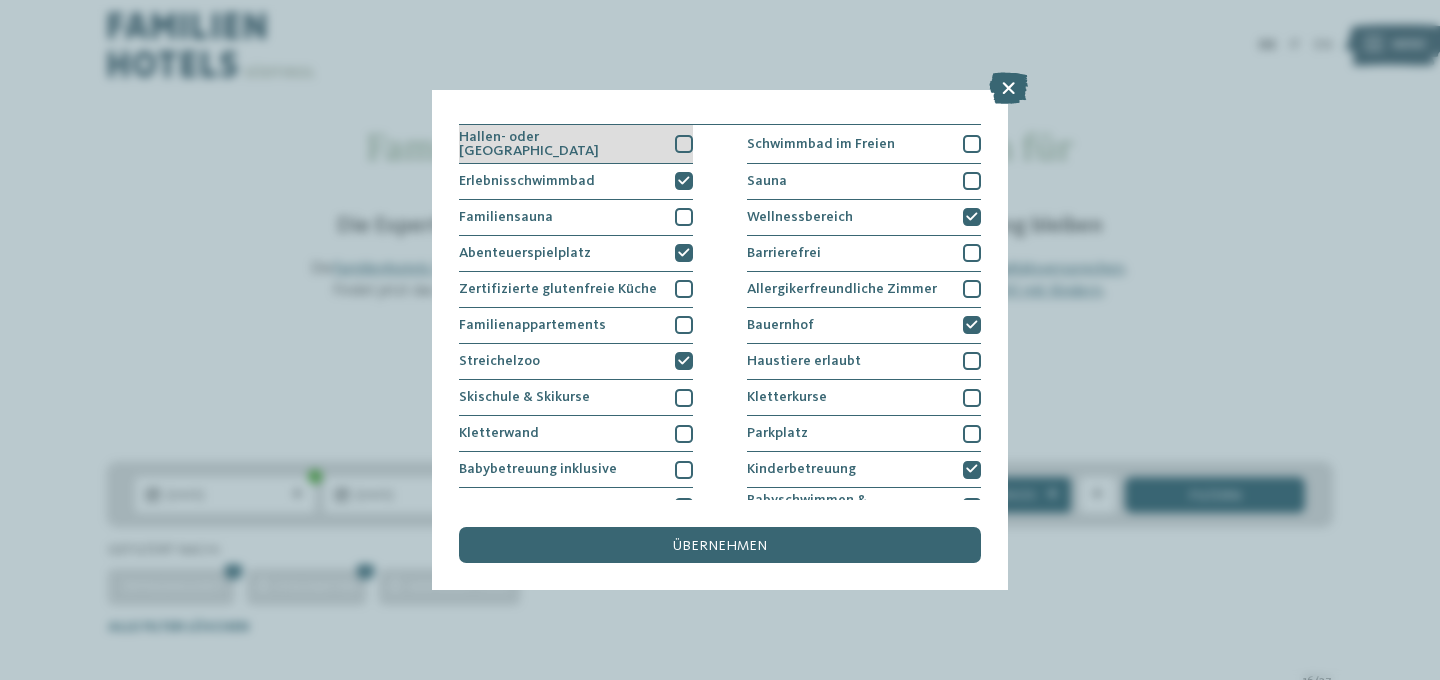 scroll, scrollTop: 0, scrollLeft: 0, axis: both 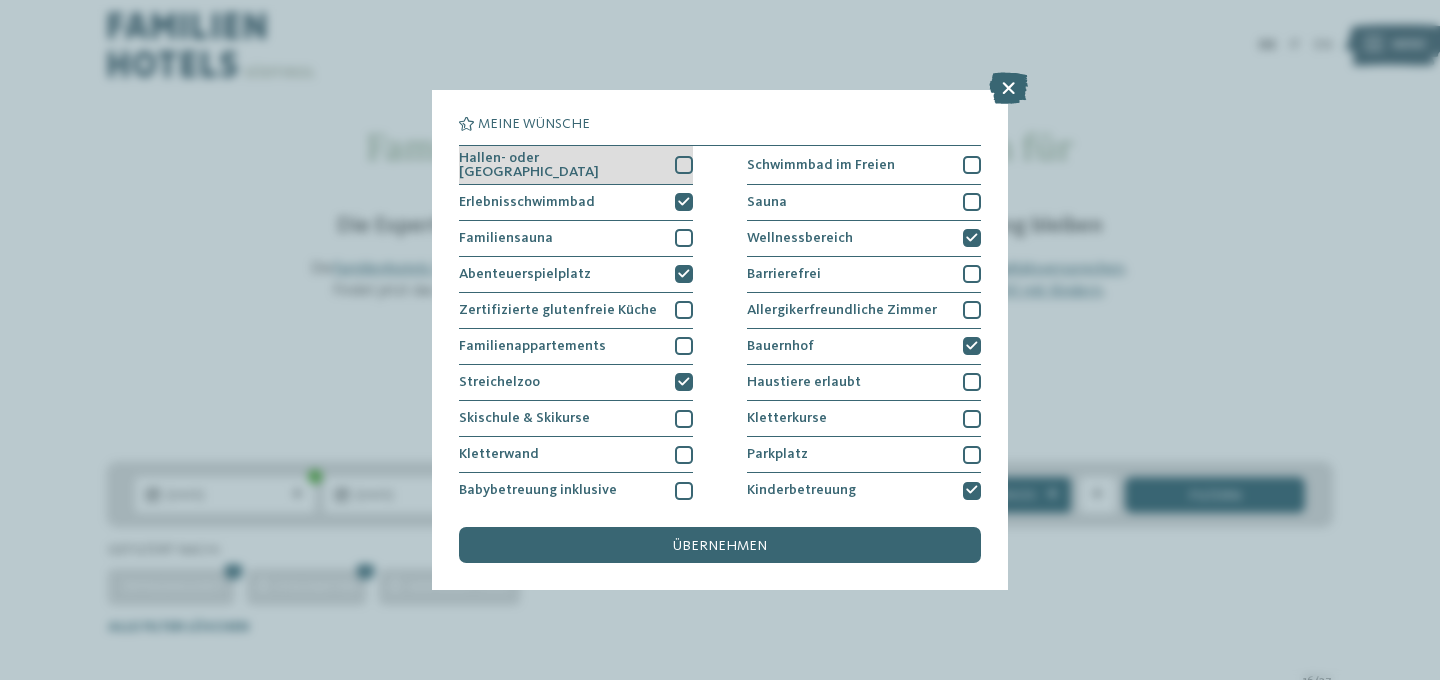click at bounding box center (684, 165) 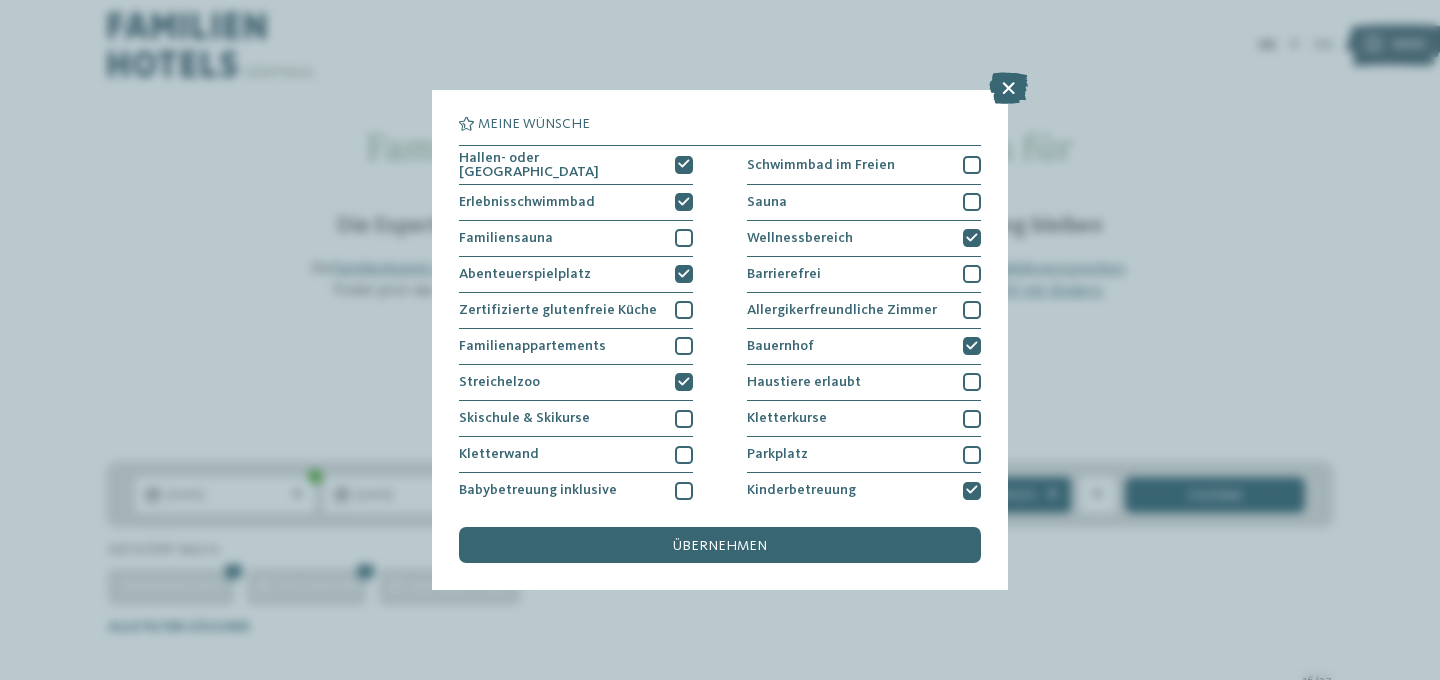 click on "Meine Wünsche
Hallen- oder Schleusenbad
Schwimmbad im Freien
Sauna" at bounding box center (720, 340) 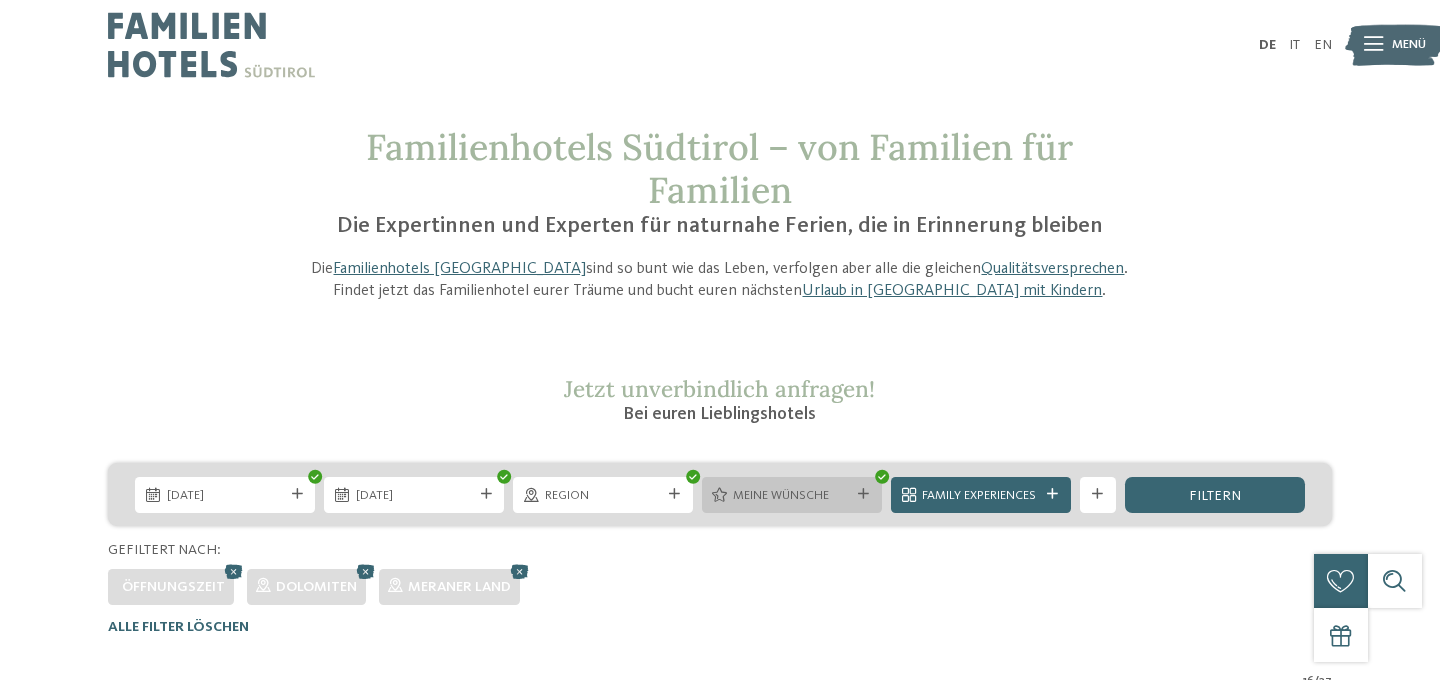 click on "Meine Wünsche" at bounding box center (792, 494) 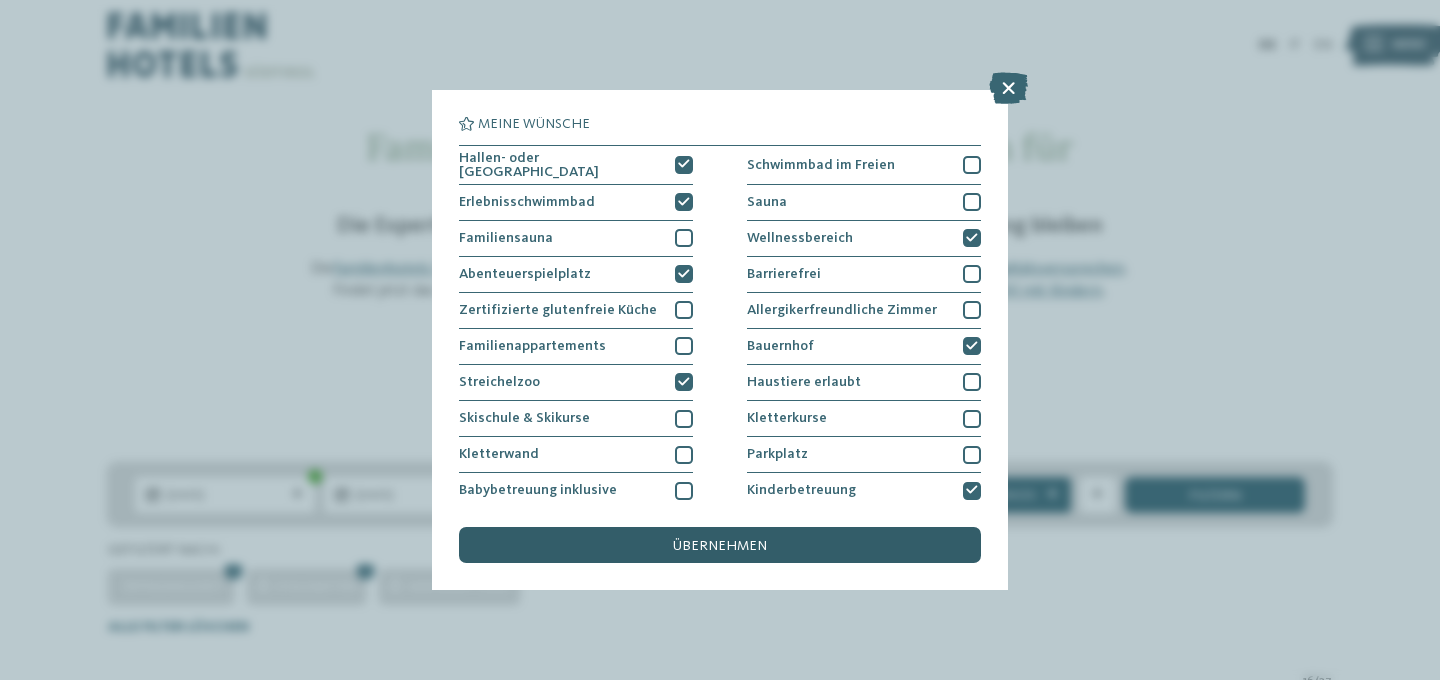 click on "übernehmen" at bounding box center (720, 545) 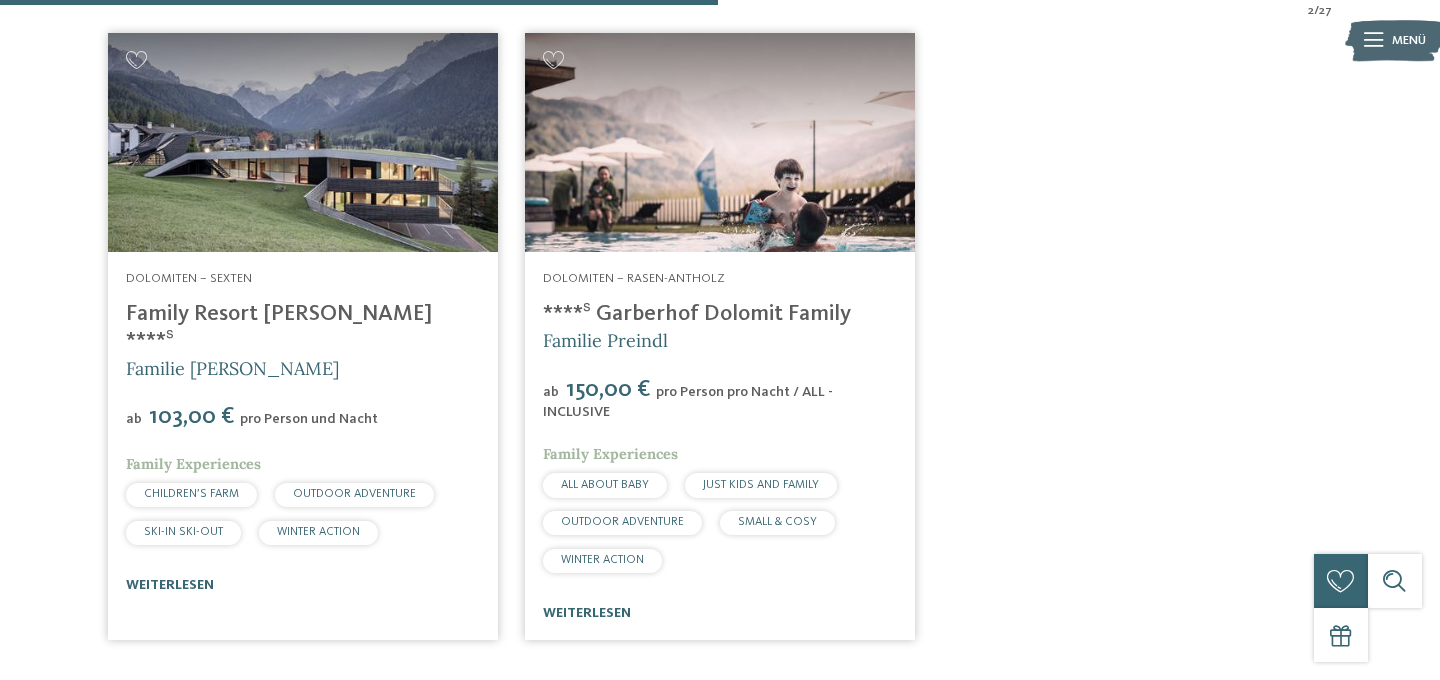scroll, scrollTop: 673, scrollLeft: 0, axis: vertical 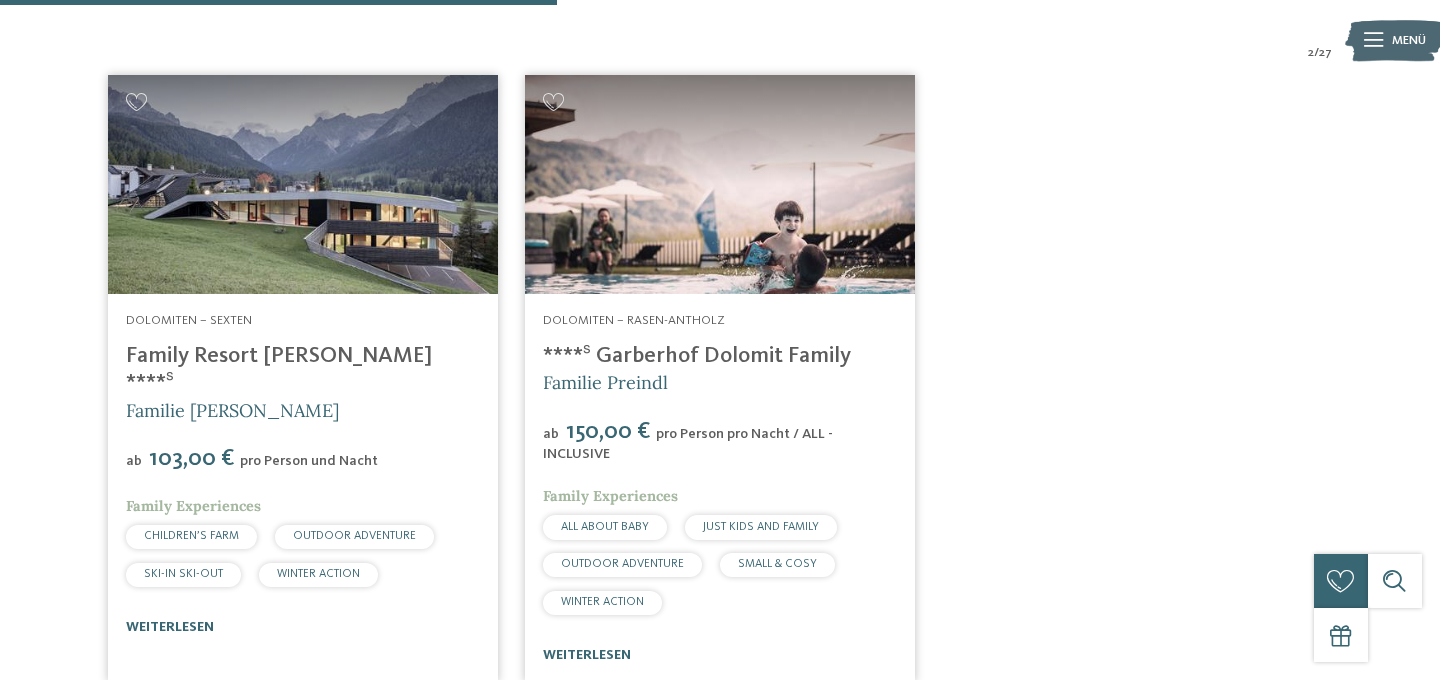 click at bounding box center (720, 184) 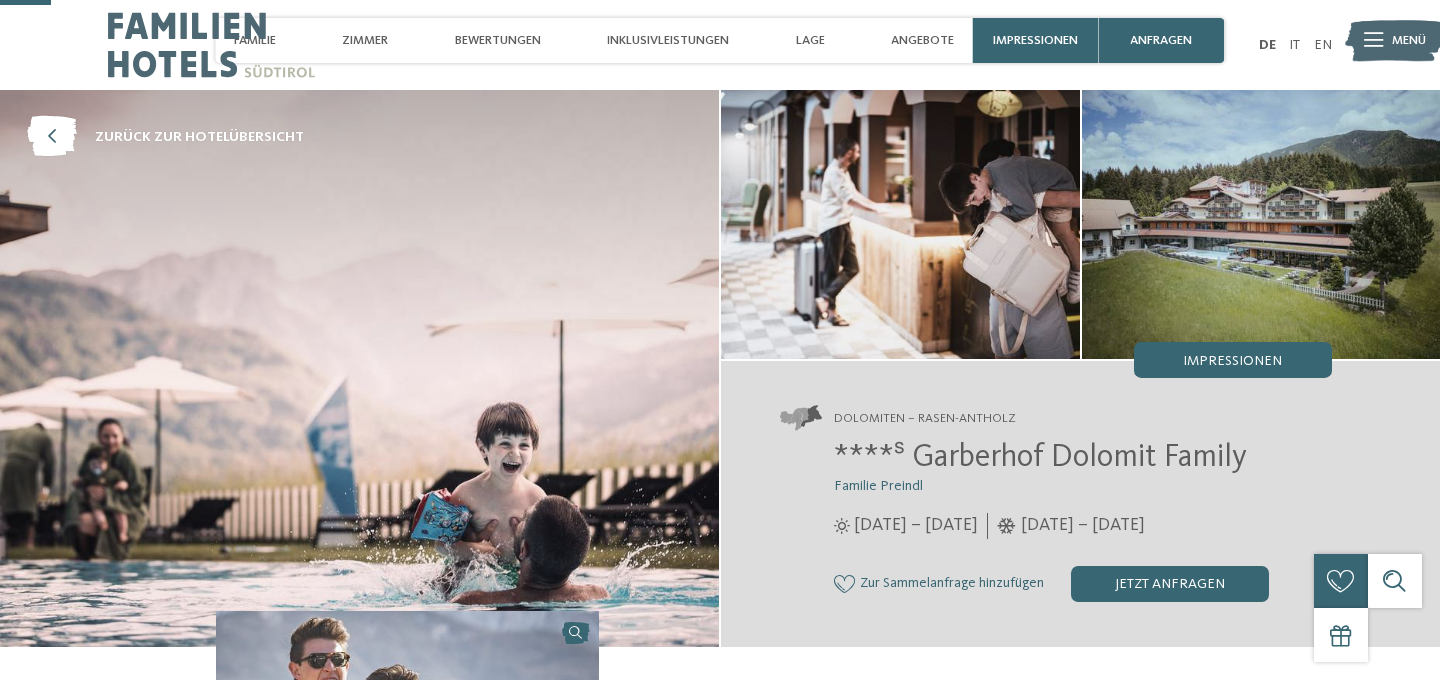 scroll, scrollTop: 247, scrollLeft: 0, axis: vertical 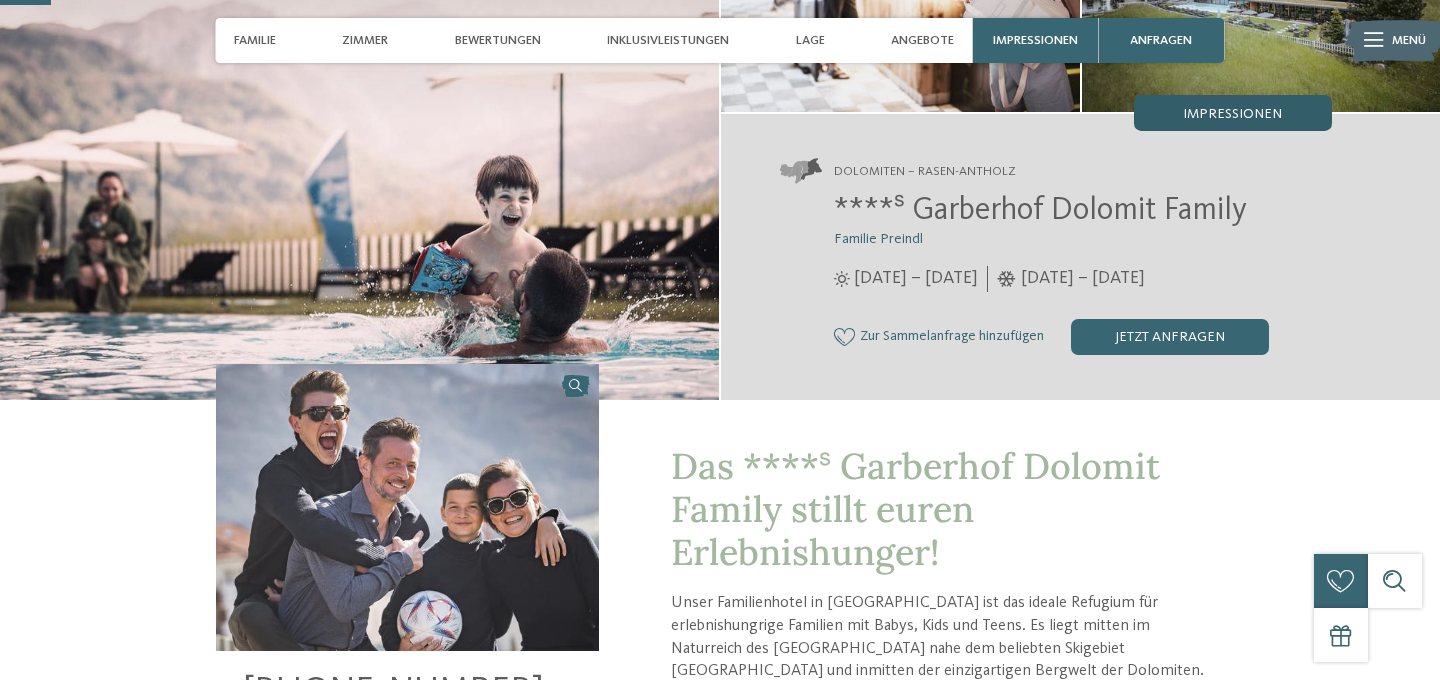 click on "Impressionen" at bounding box center (1233, 113) 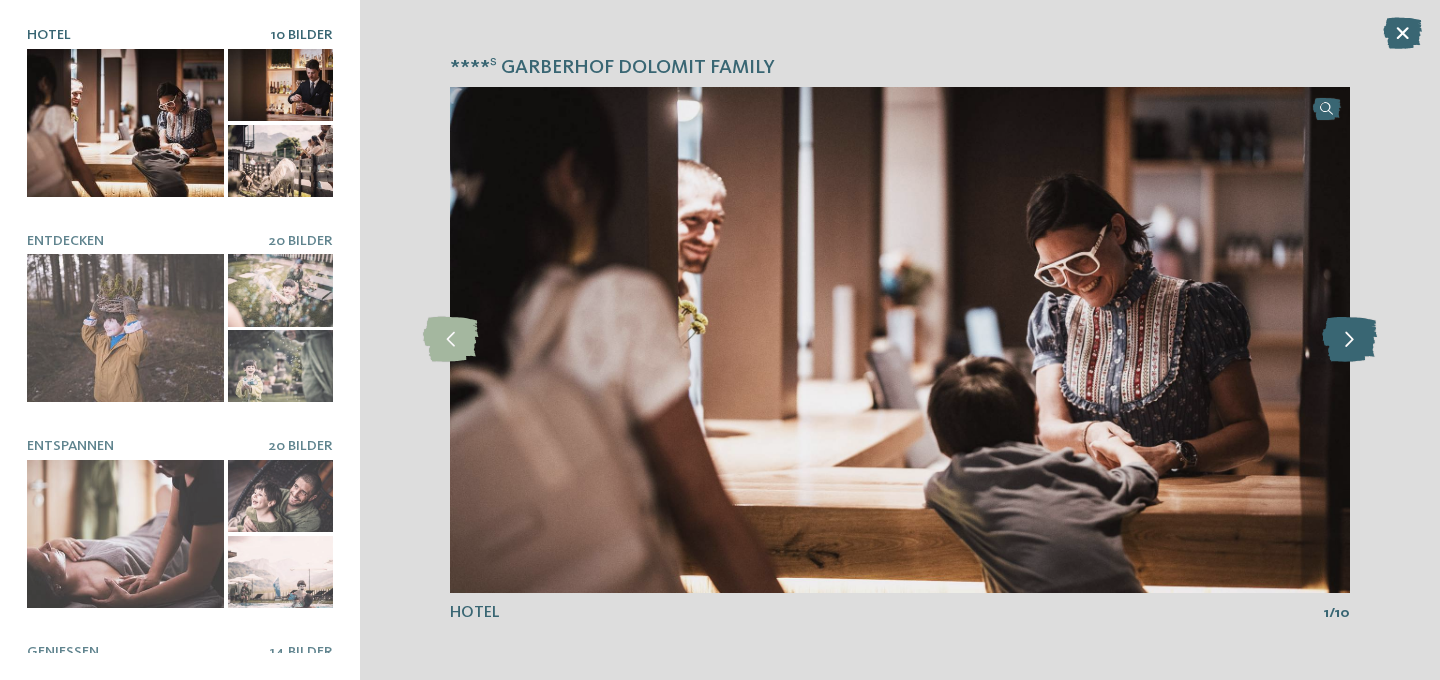 click at bounding box center [1349, 339] 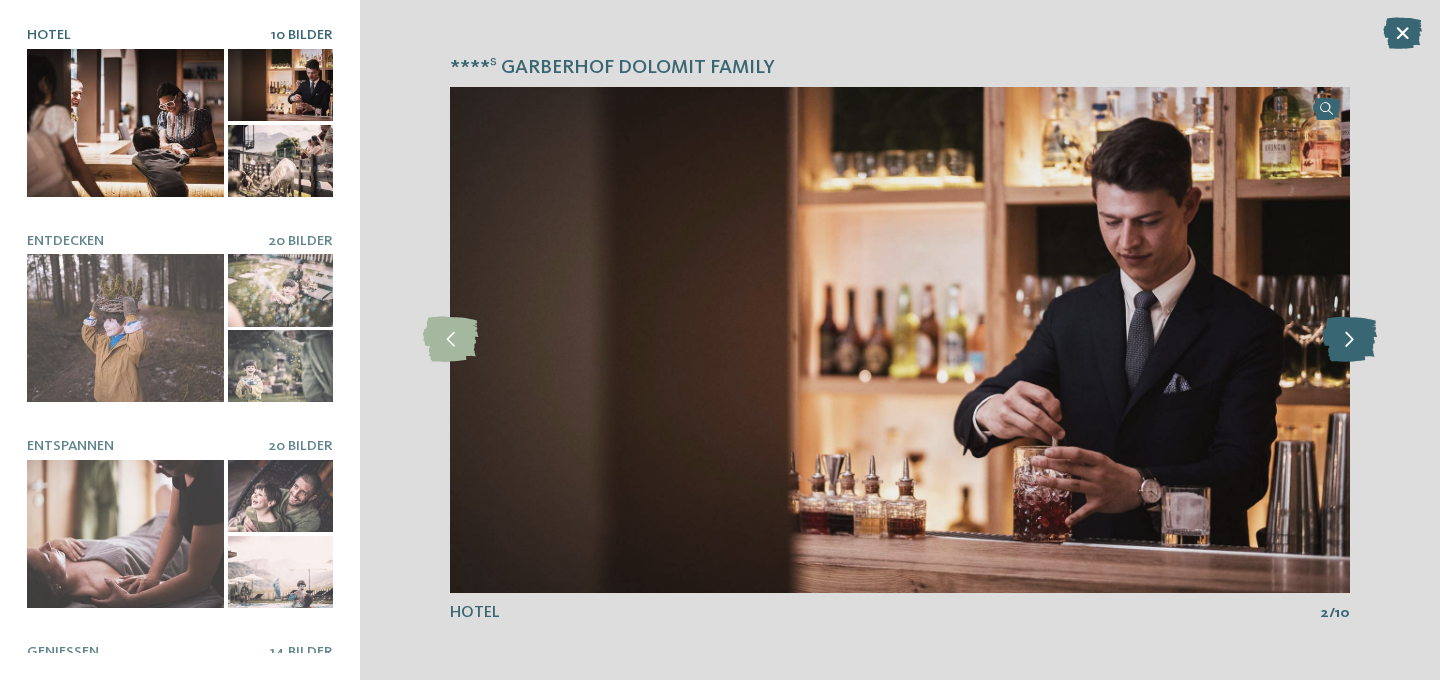 click at bounding box center (1349, 339) 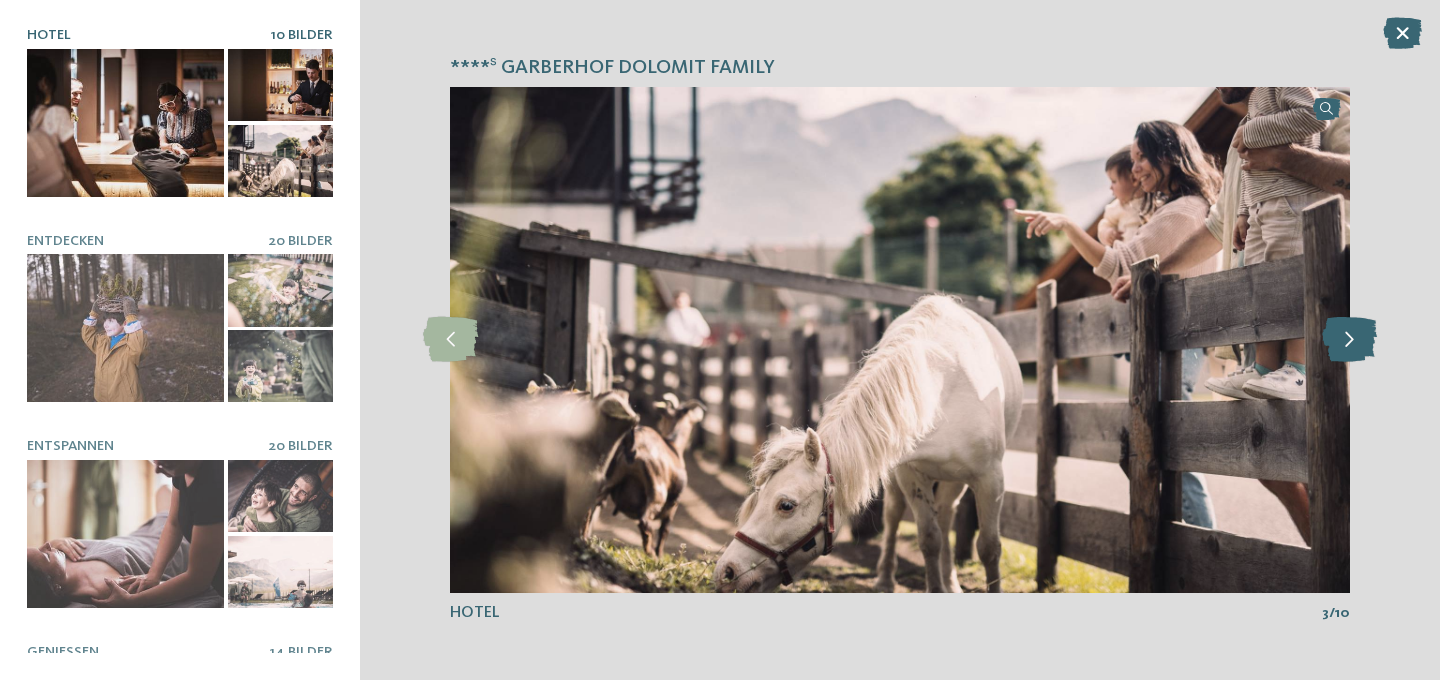 click at bounding box center (1349, 339) 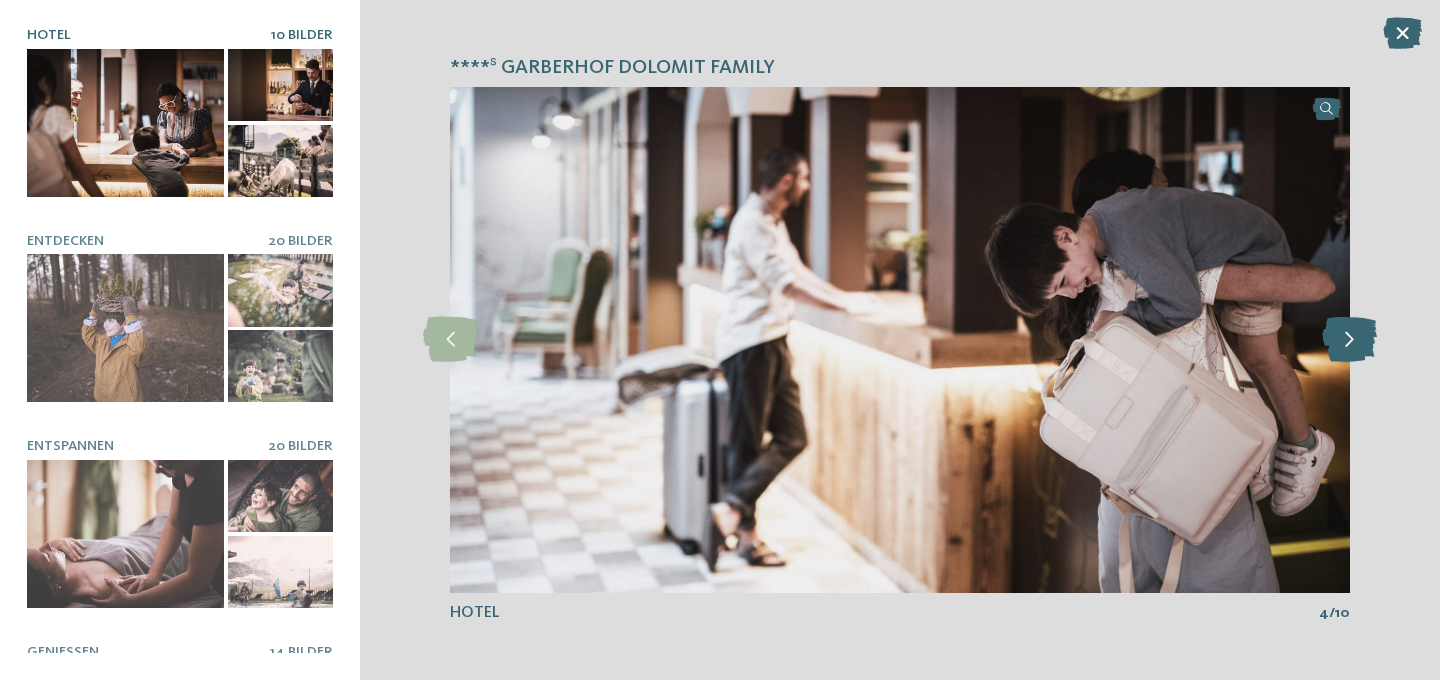 click at bounding box center (1349, 339) 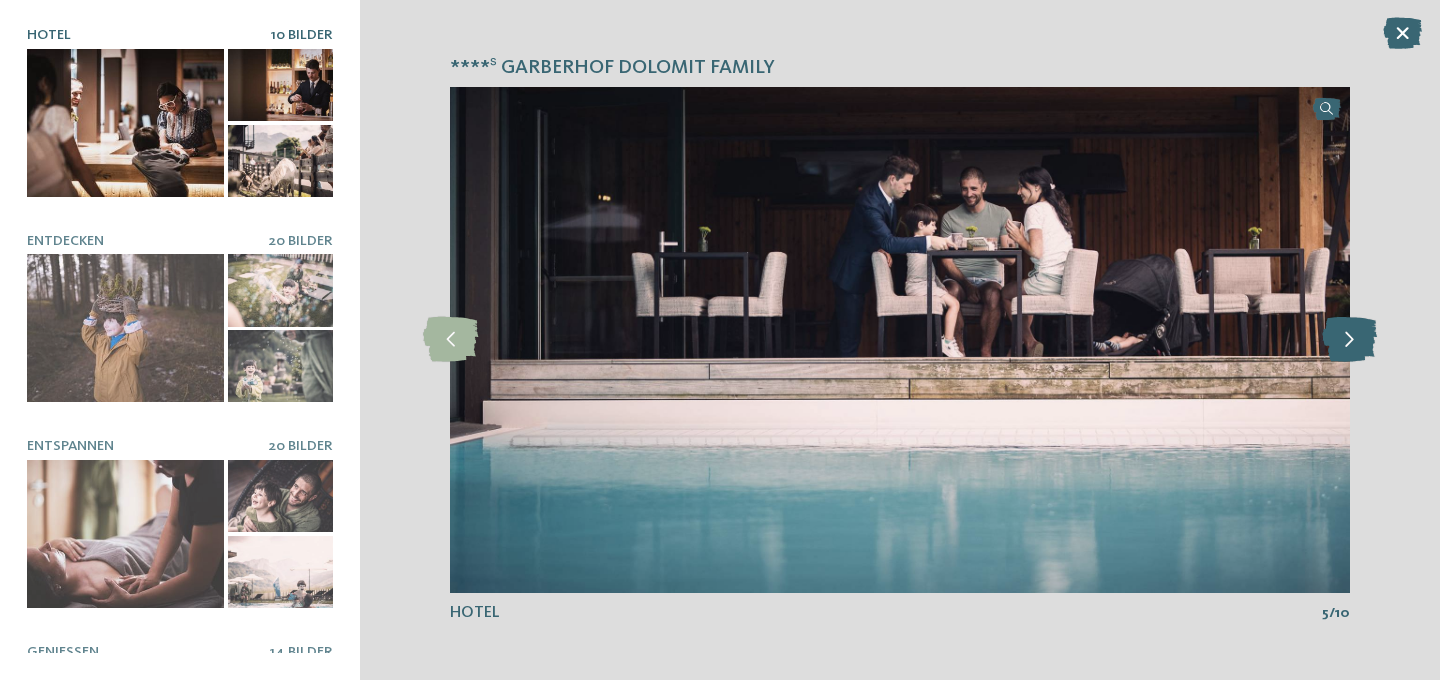 click at bounding box center [1349, 339] 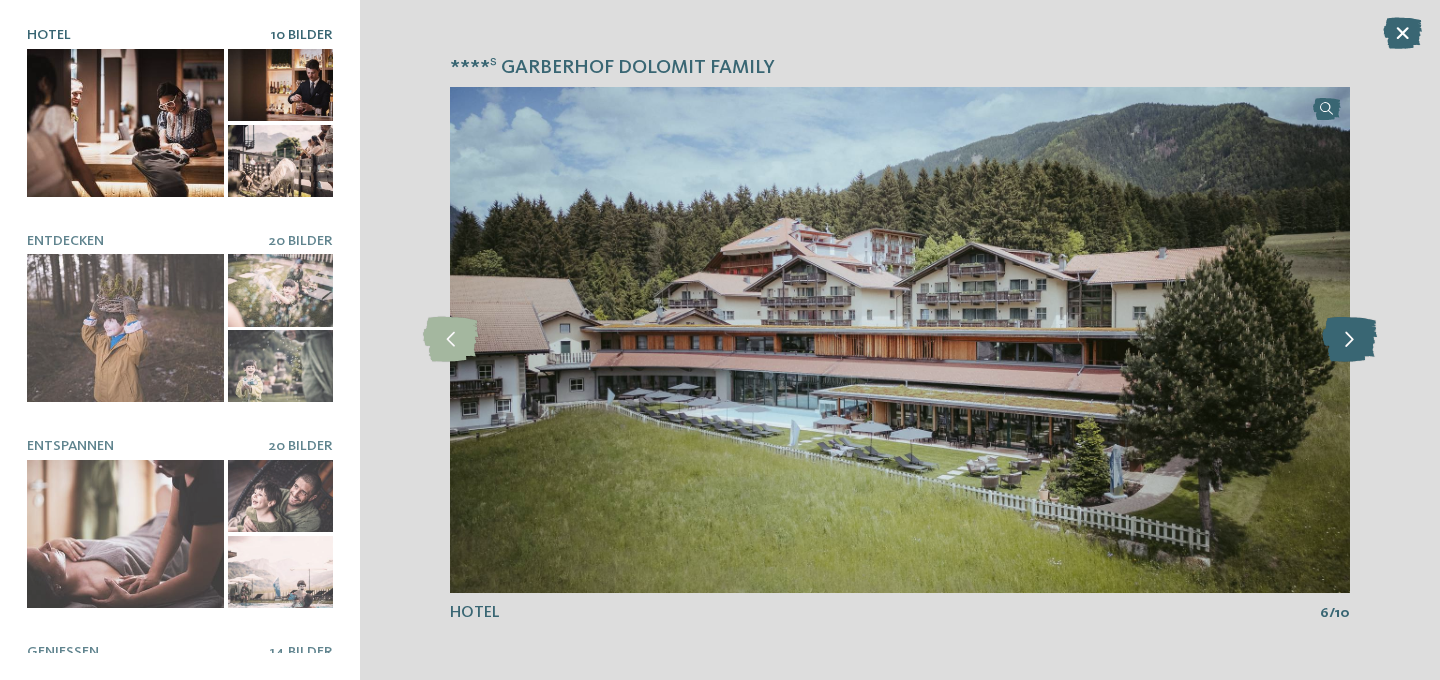 click at bounding box center (1349, 339) 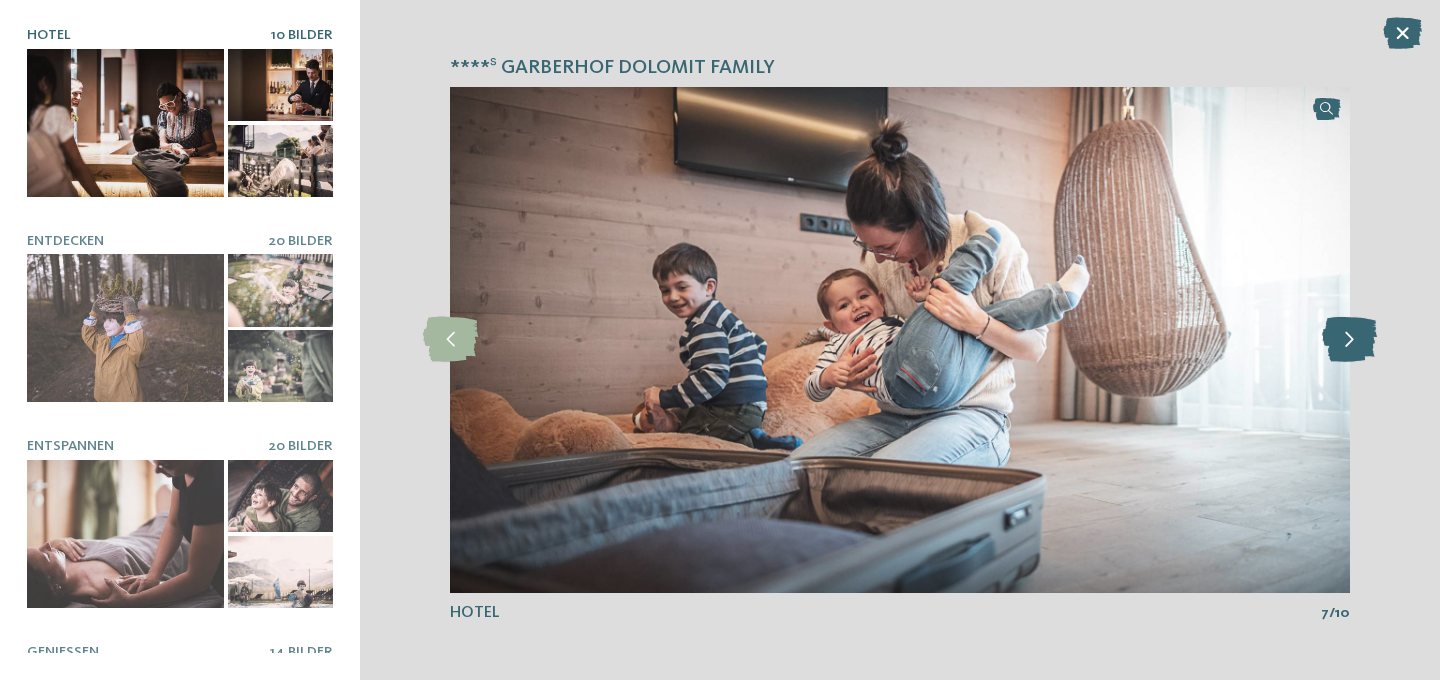 click at bounding box center [1349, 339] 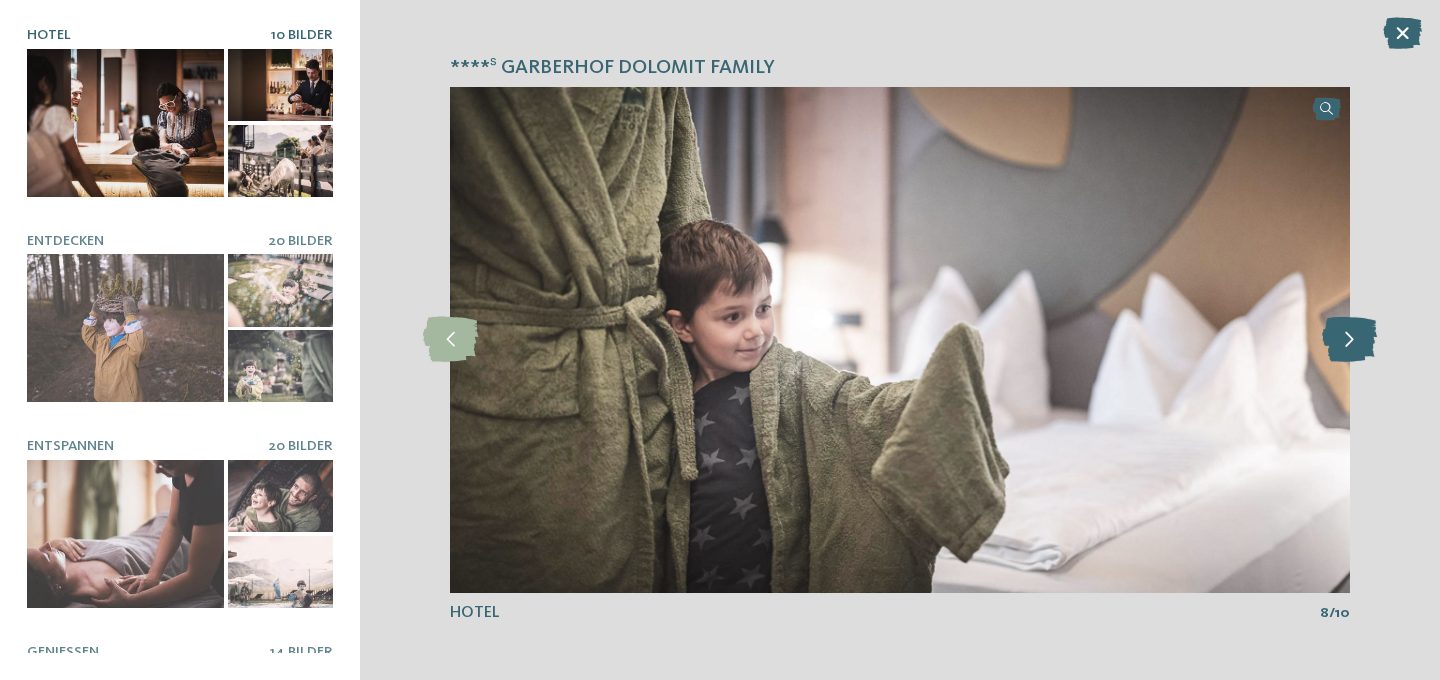 click at bounding box center [1349, 339] 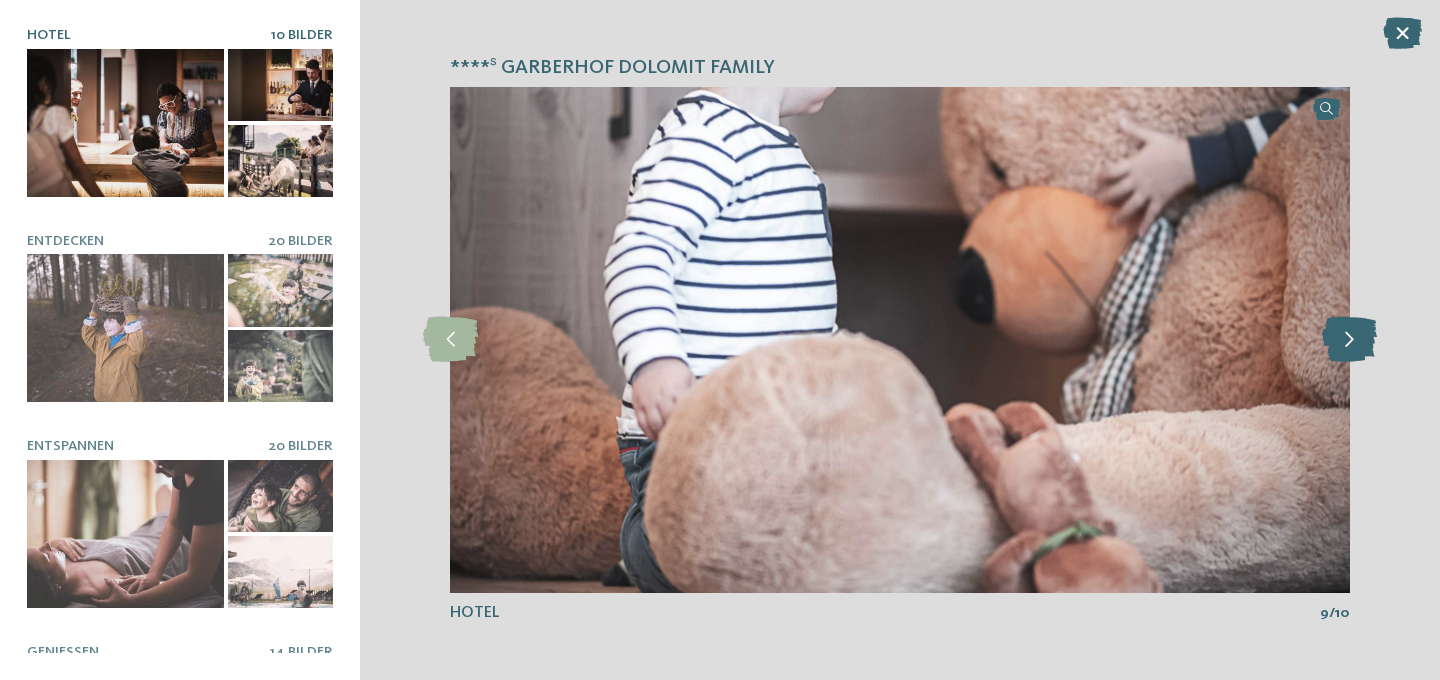 click at bounding box center [1349, 339] 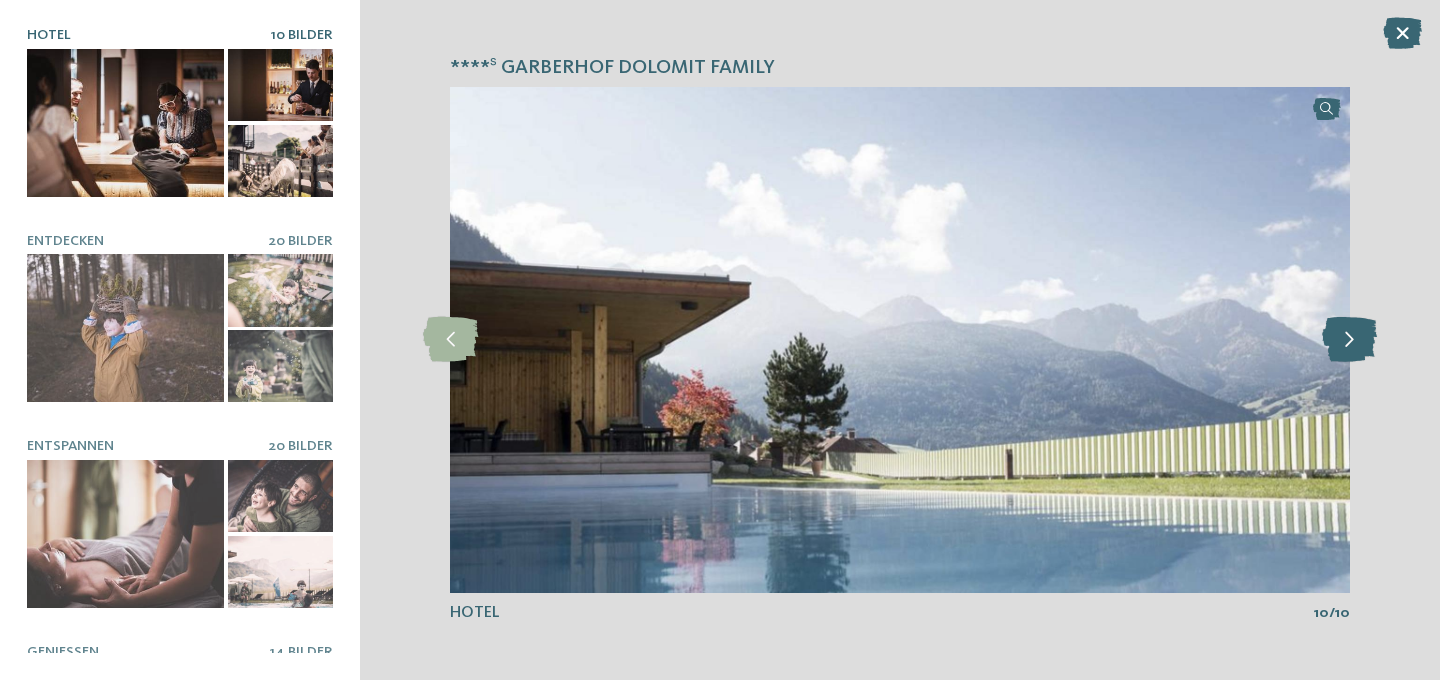 click at bounding box center [1349, 339] 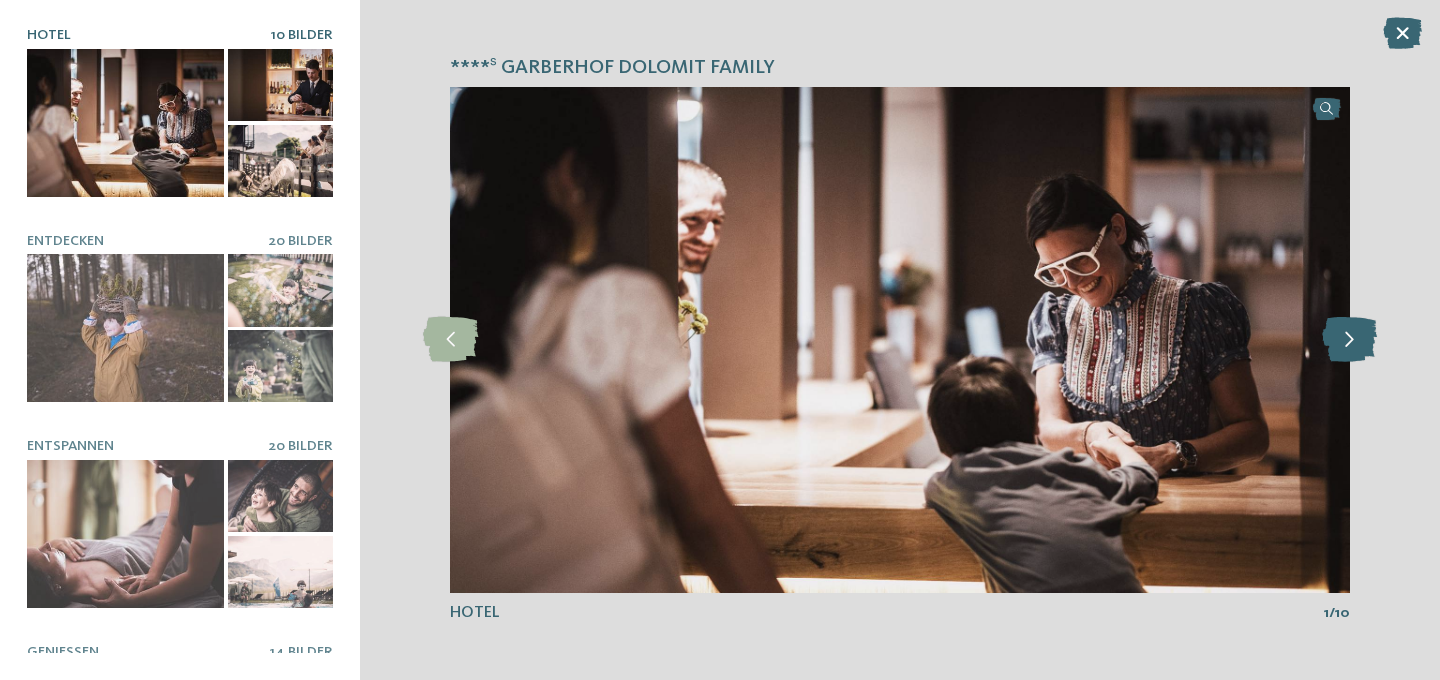 click at bounding box center (1349, 339) 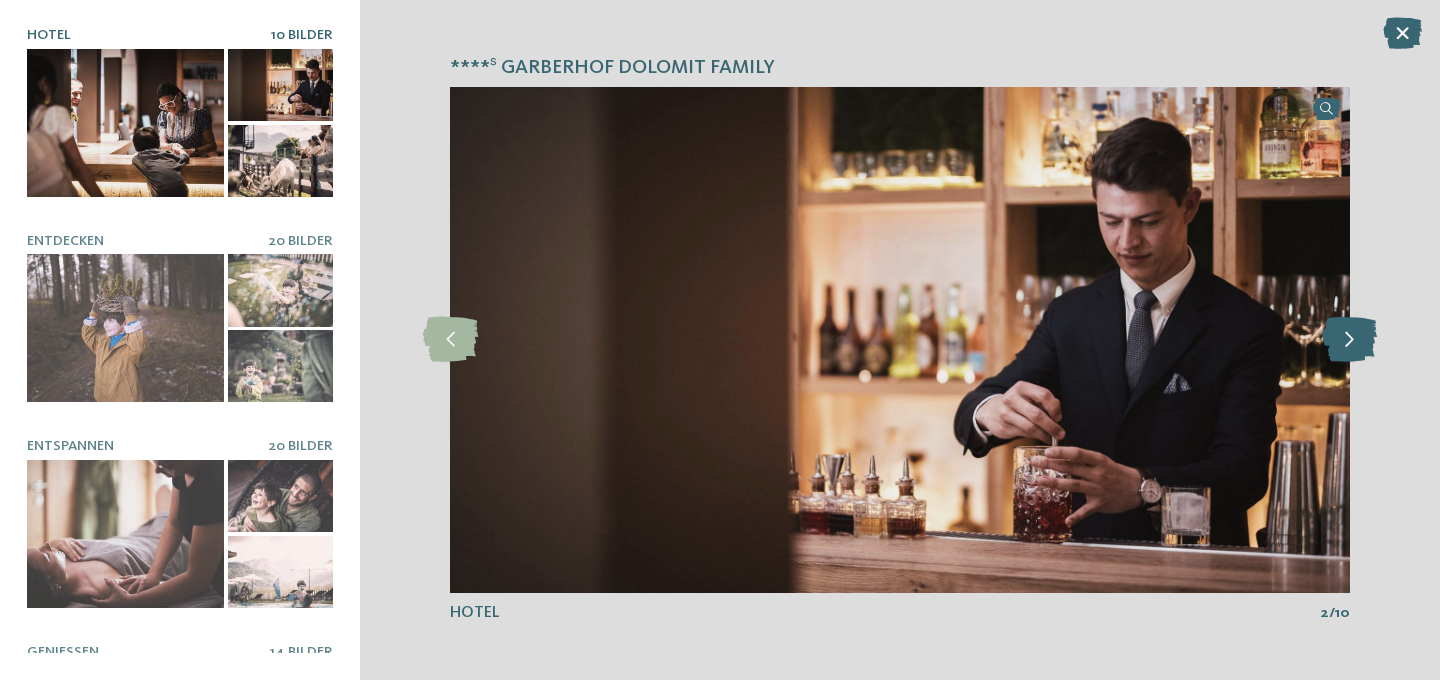 click at bounding box center [1349, 339] 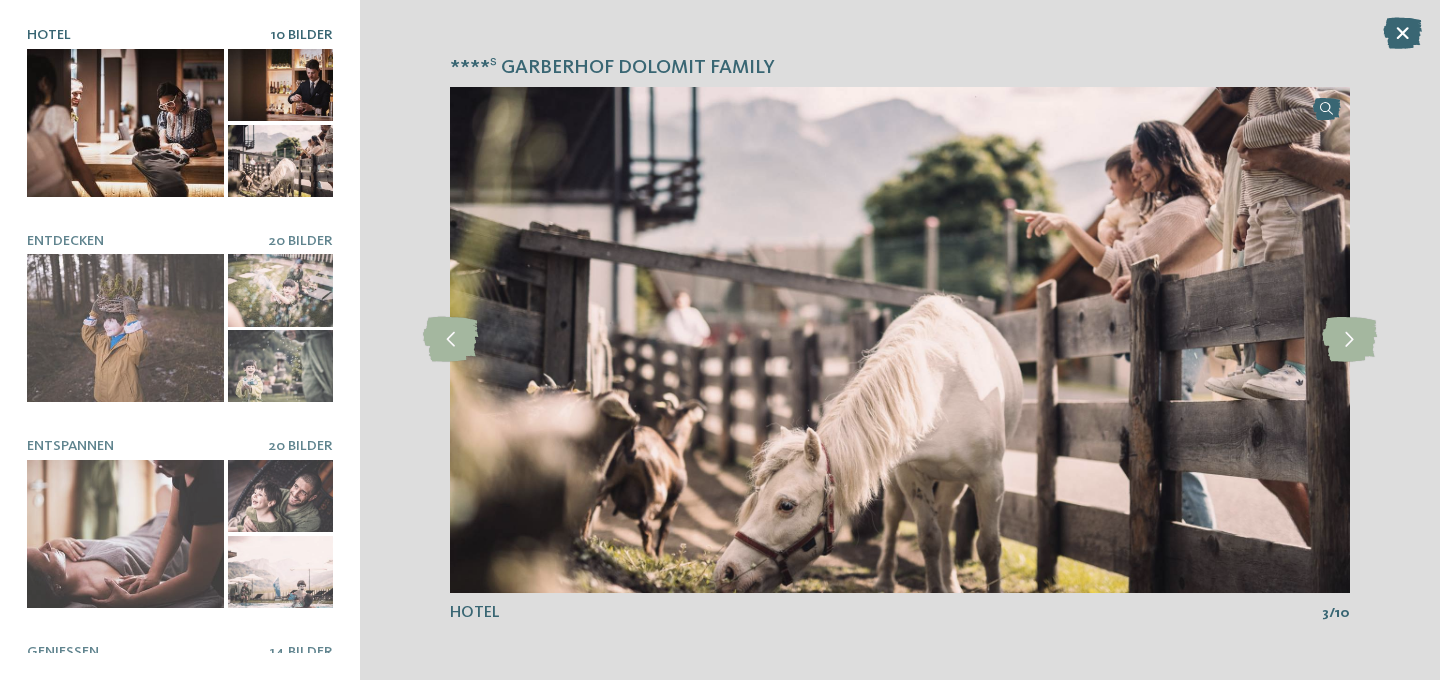 click on "****ˢ Garberhof Dolomit Family
slide  3   of 10
3 /" at bounding box center [900, 340] 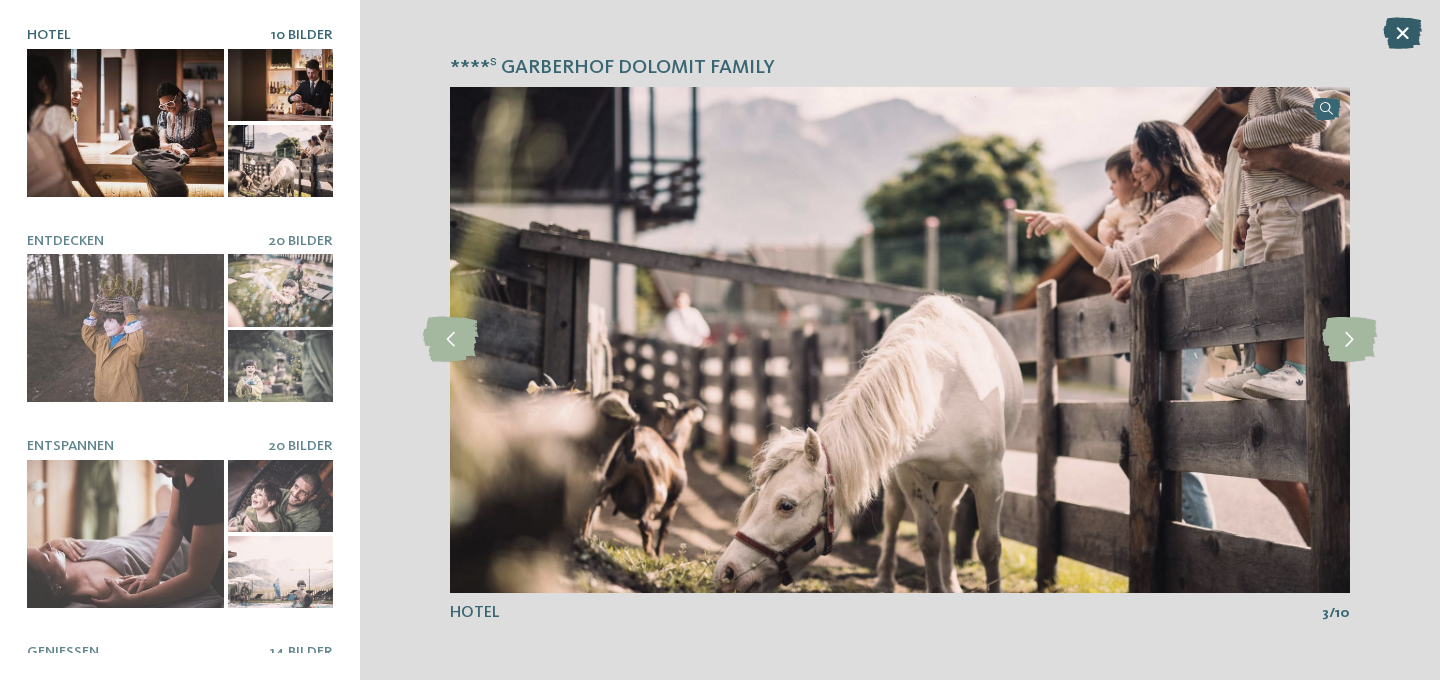 click at bounding box center (1402, 33) 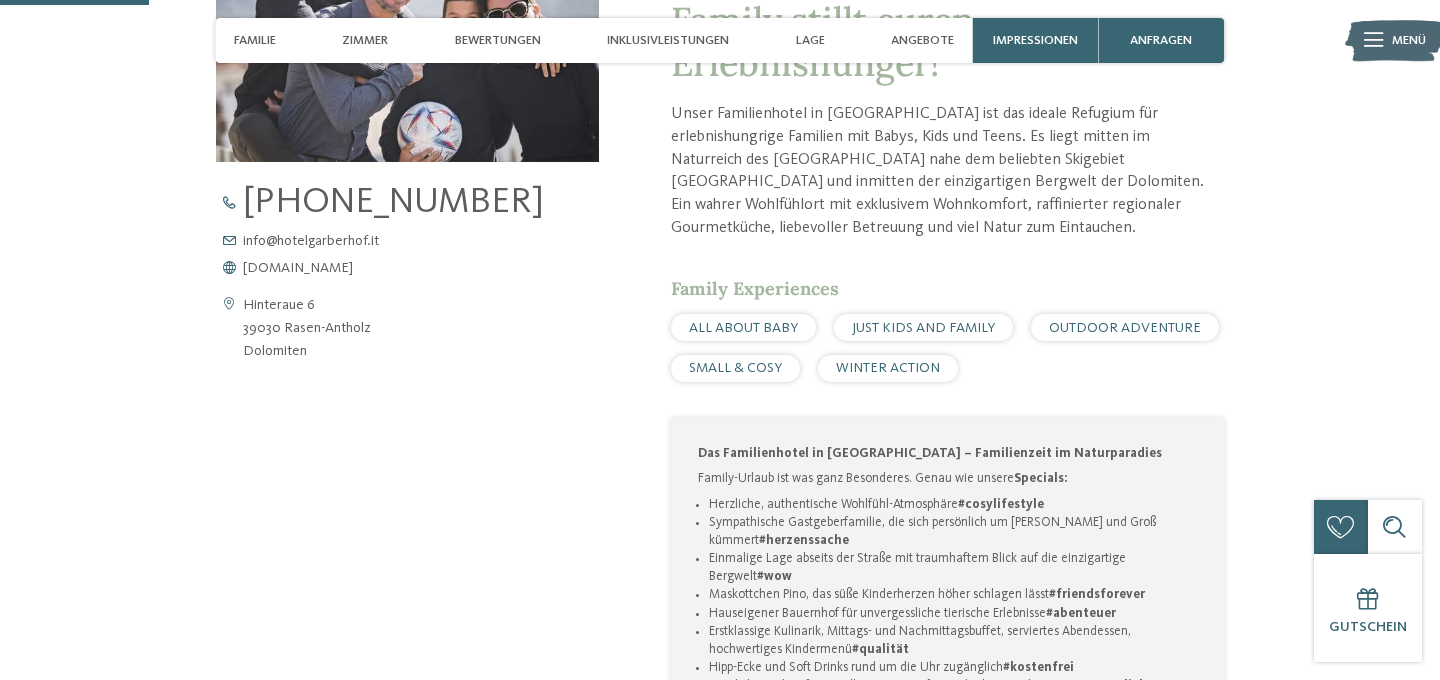 scroll, scrollTop: 669, scrollLeft: 0, axis: vertical 